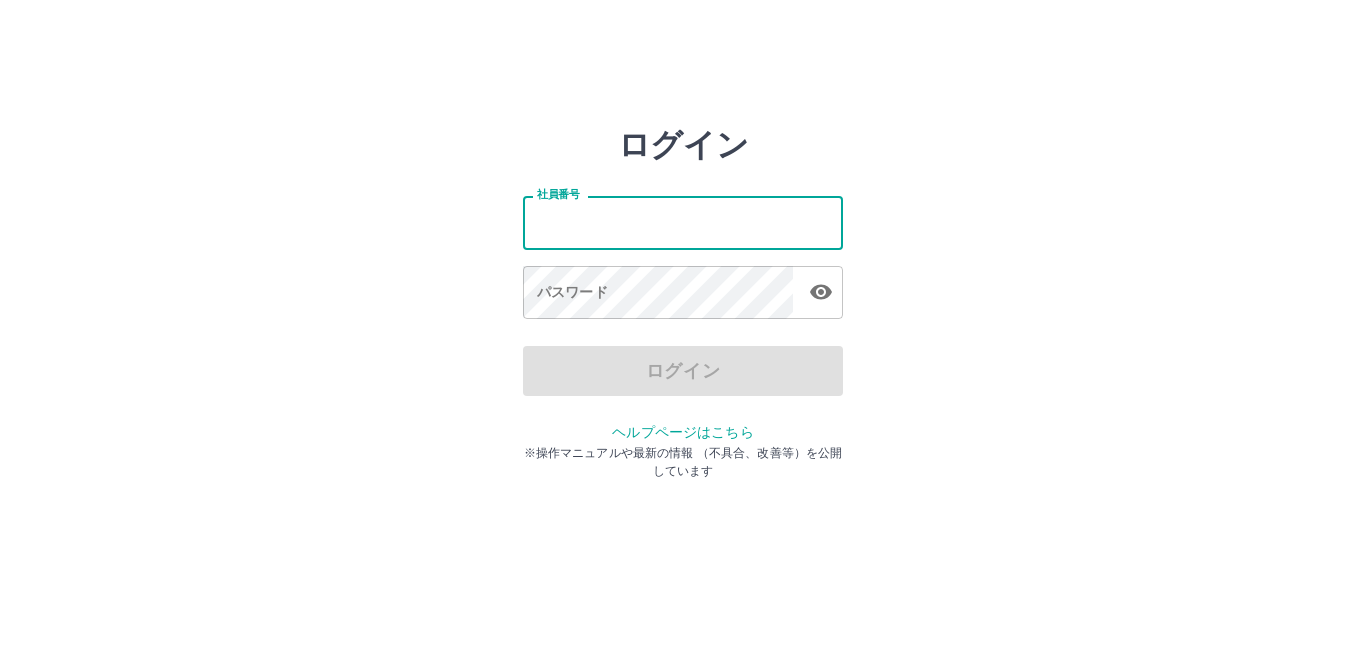 scroll, scrollTop: 0, scrollLeft: 0, axis: both 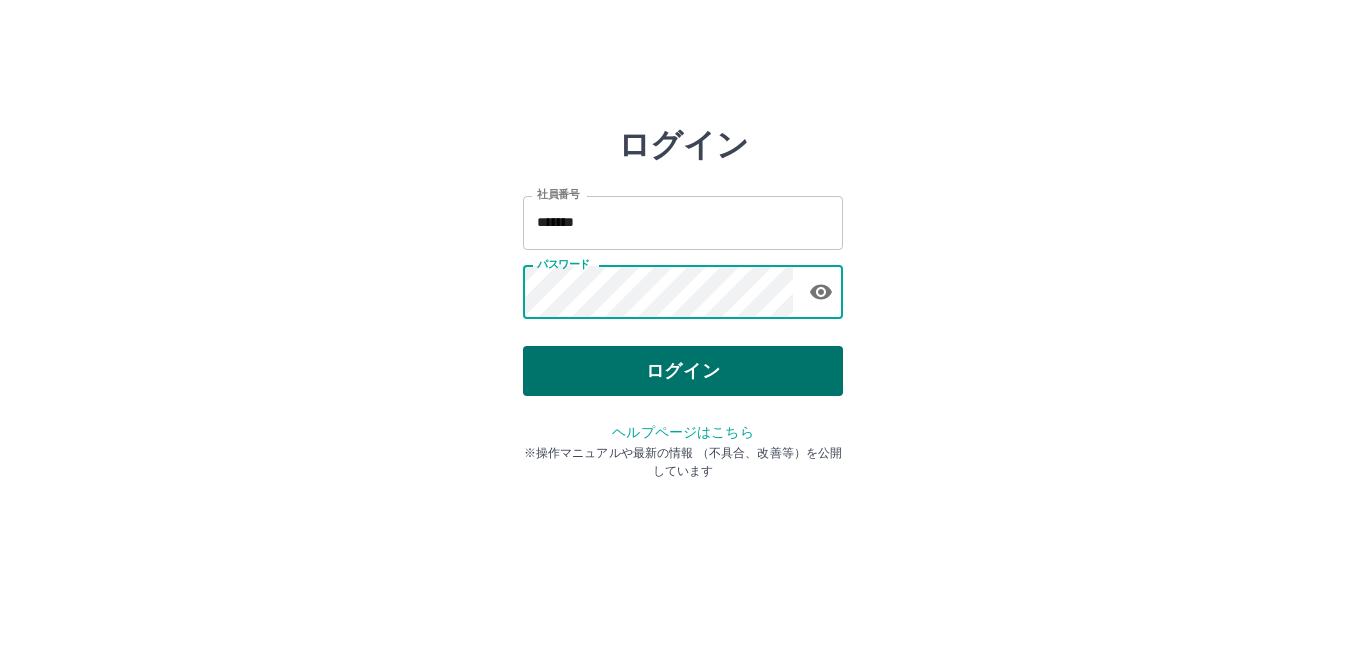 click on "ログイン" at bounding box center (683, 371) 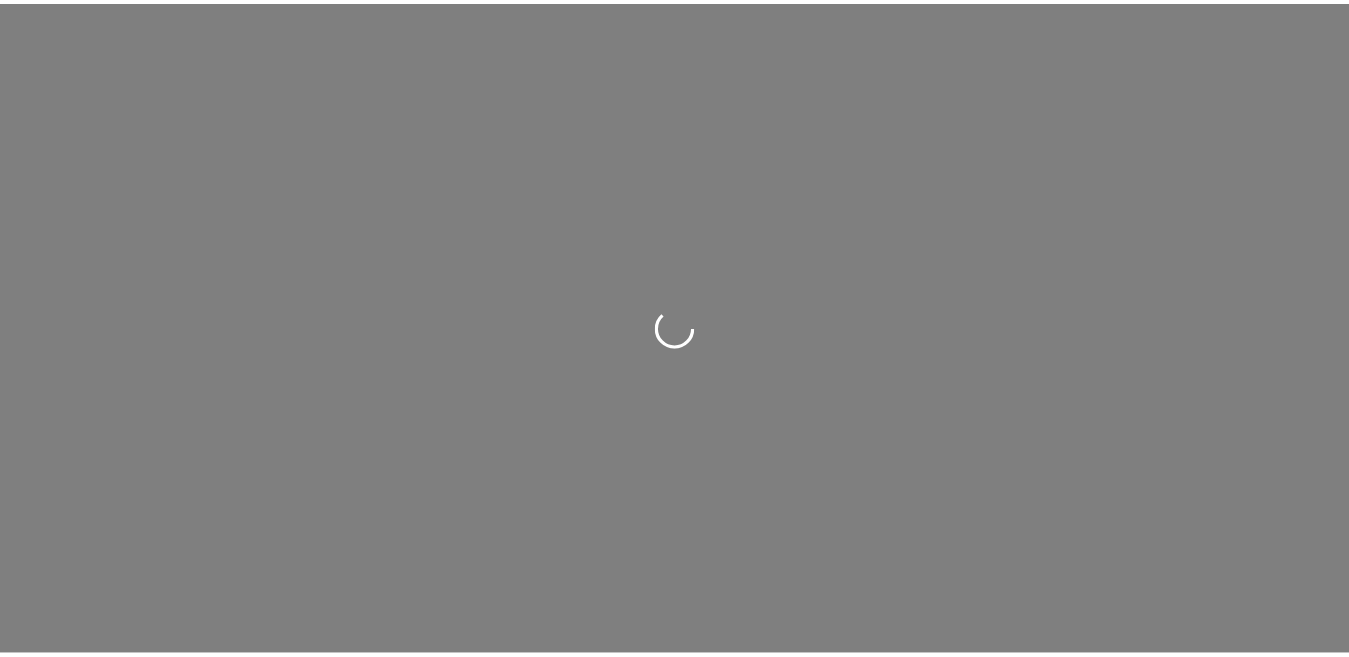 scroll, scrollTop: 0, scrollLeft: 0, axis: both 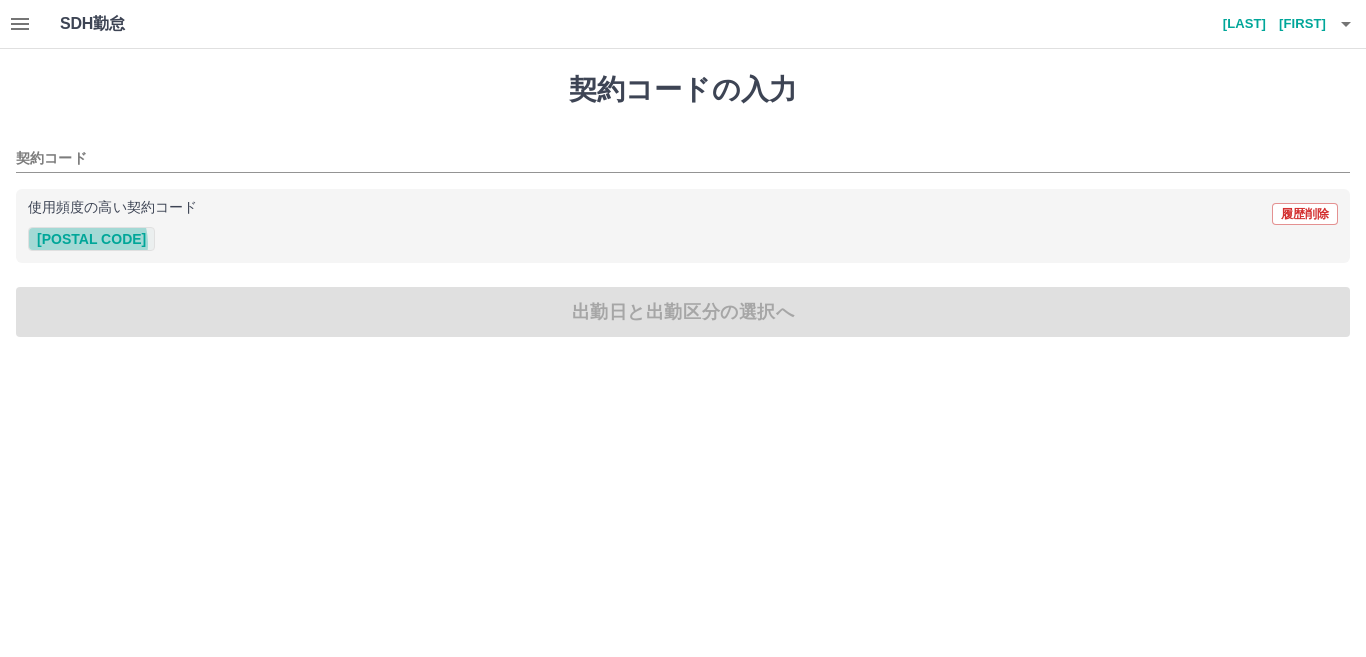 click on "42135001" at bounding box center (91, 239) 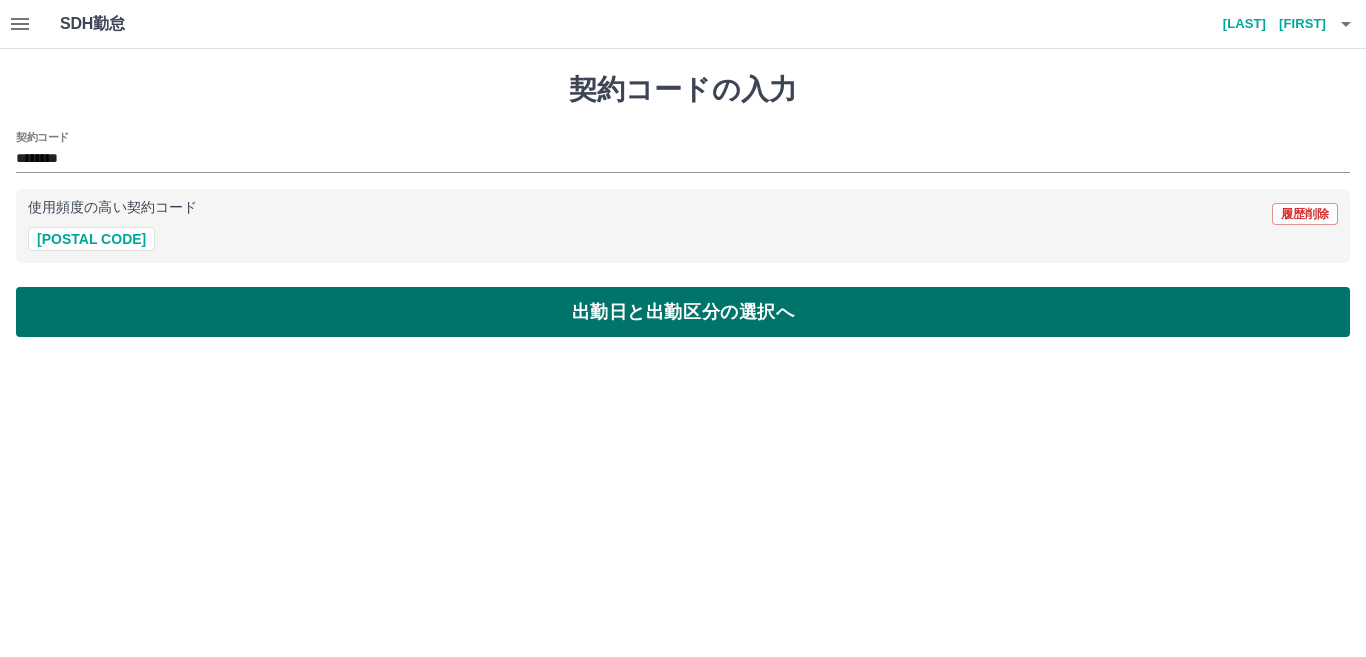 click on "出勤日と出勤区分の選択へ" at bounding box center [683, 312] 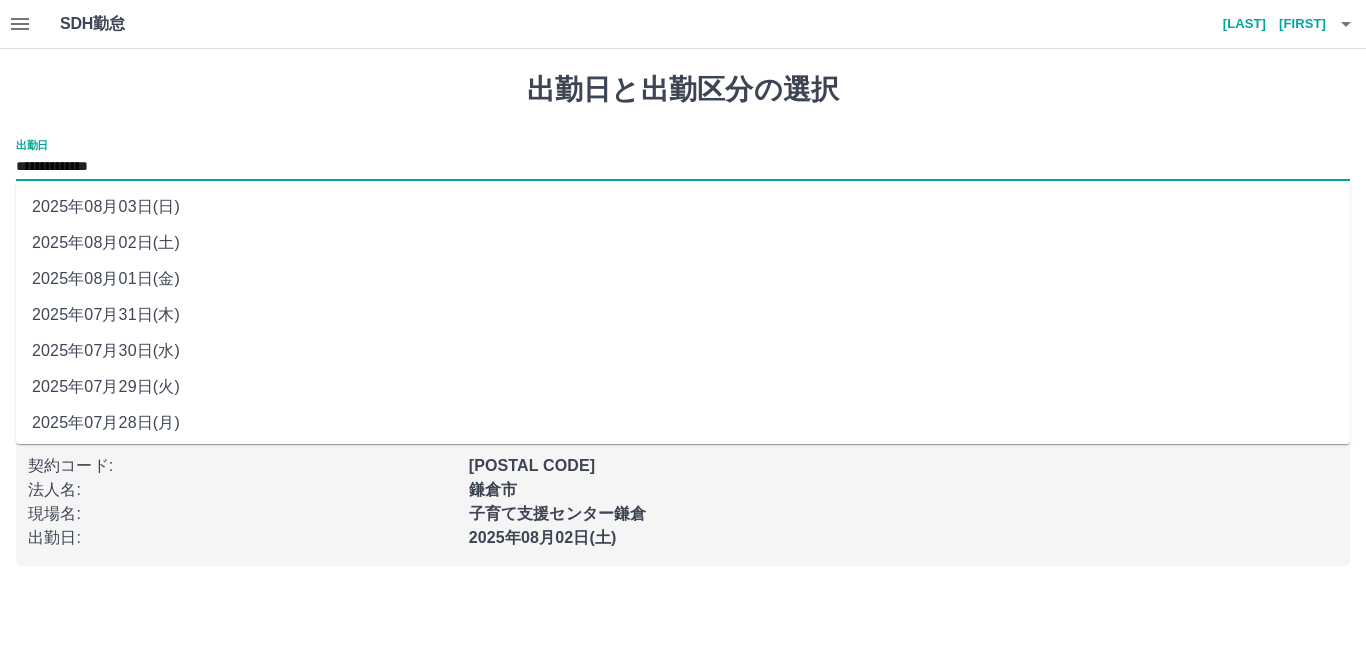 click on "**********" at bounding box center (683, 167) 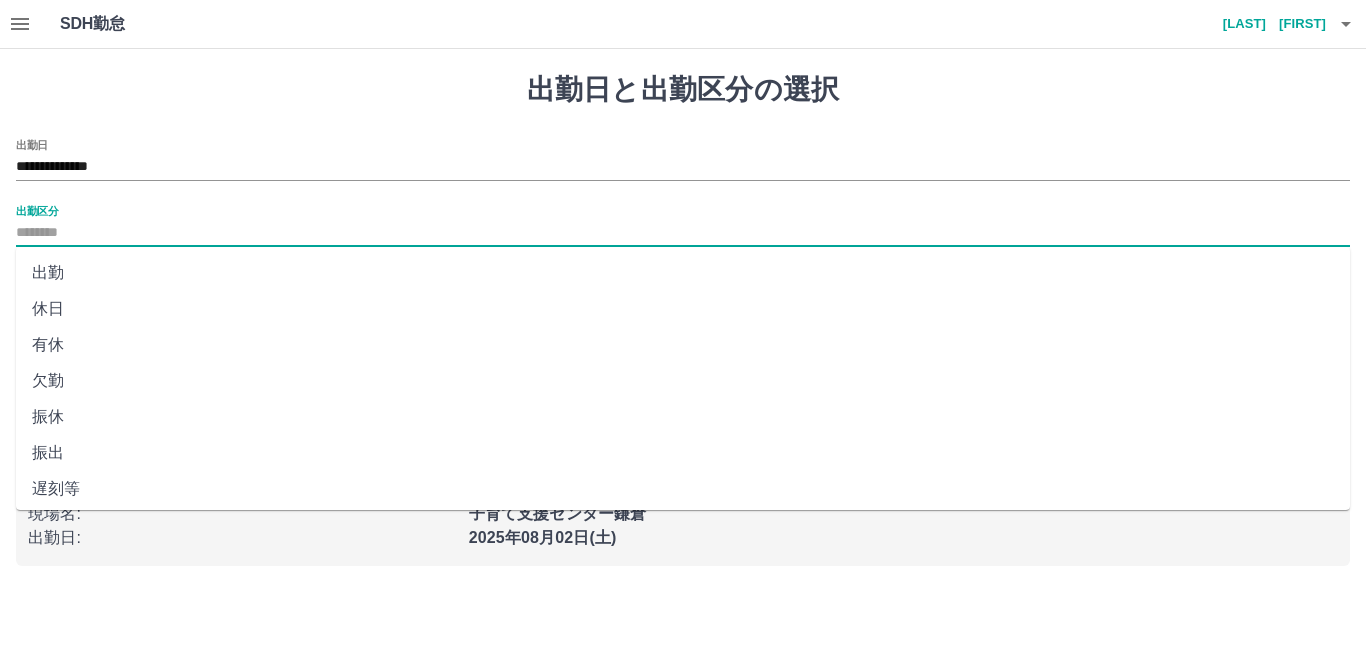 click on "出勤区分" at bounding box center [683, 233] 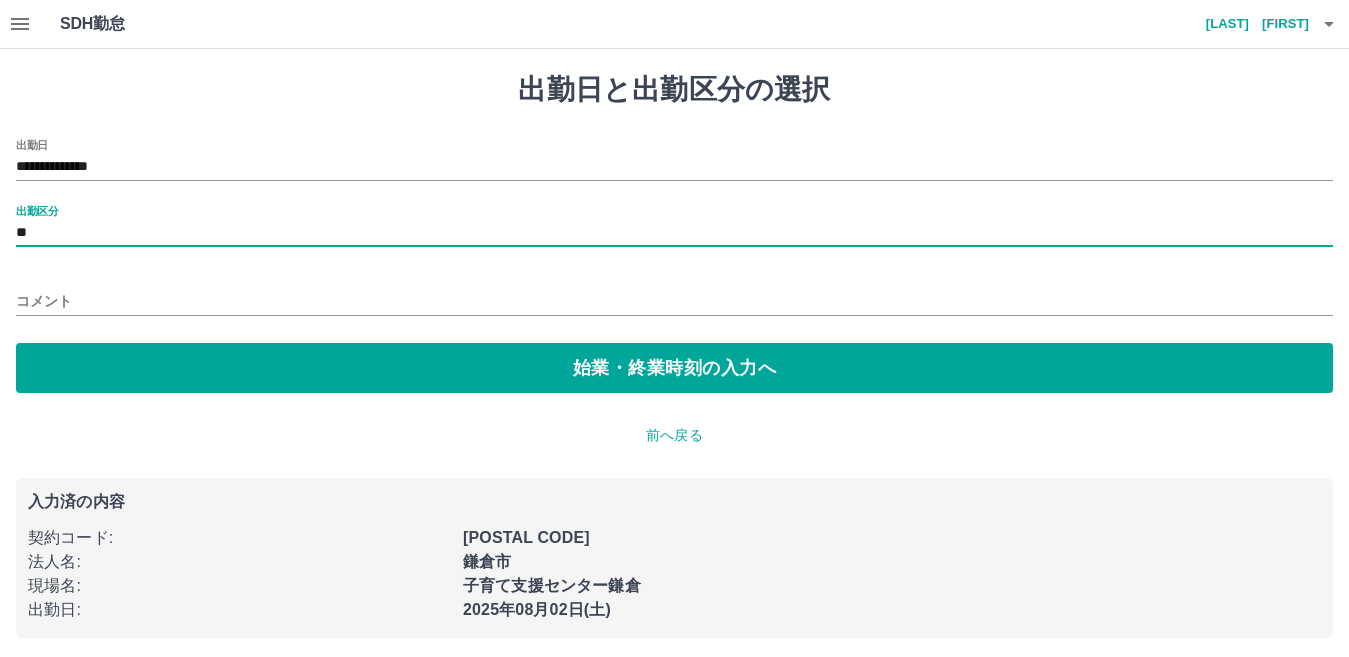 click on "出勤区分 **" at bounding box center [674, 226] 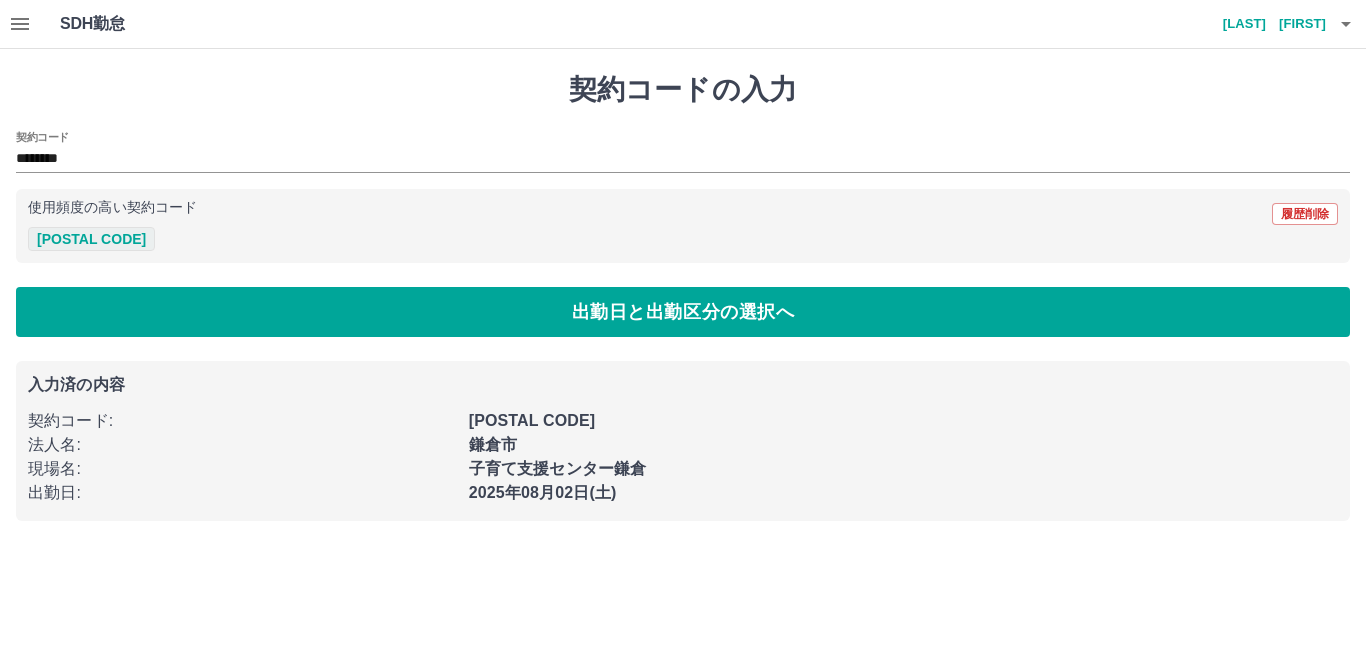 click on "42135001" at bounding box center [91, 239] 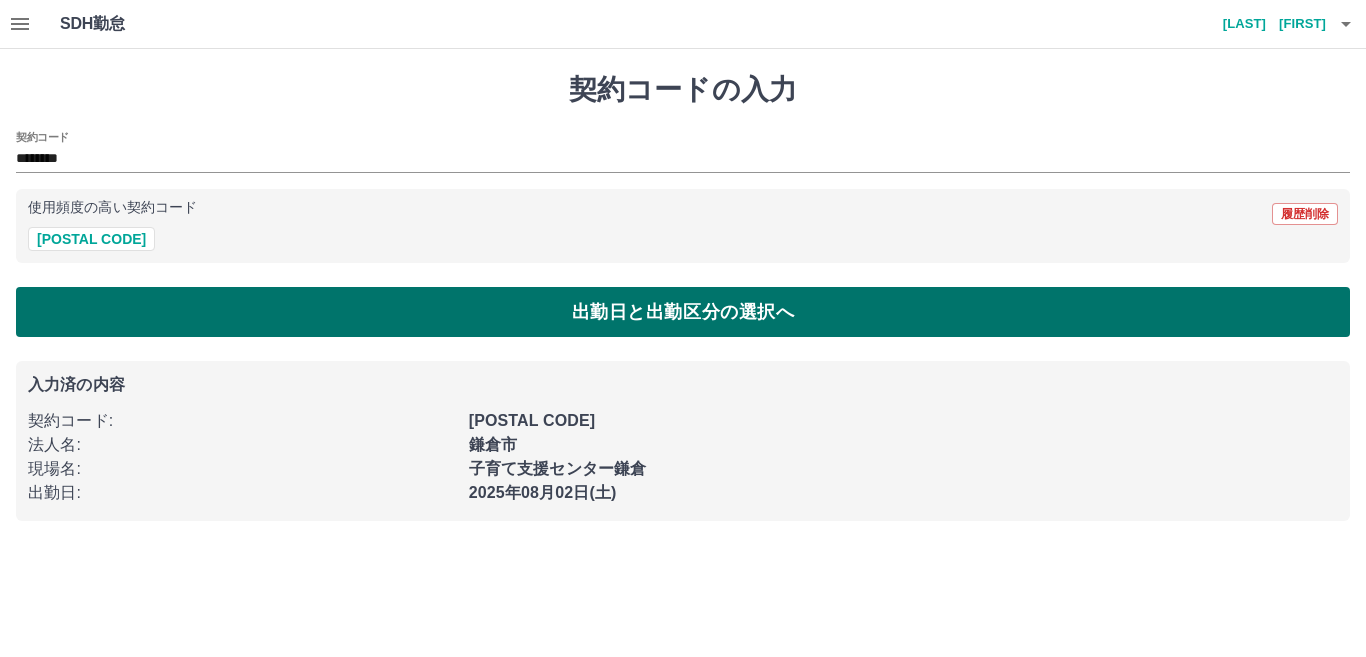 click on "出勤日と出勤区分の選択へ" at bounding box center [683, 312] 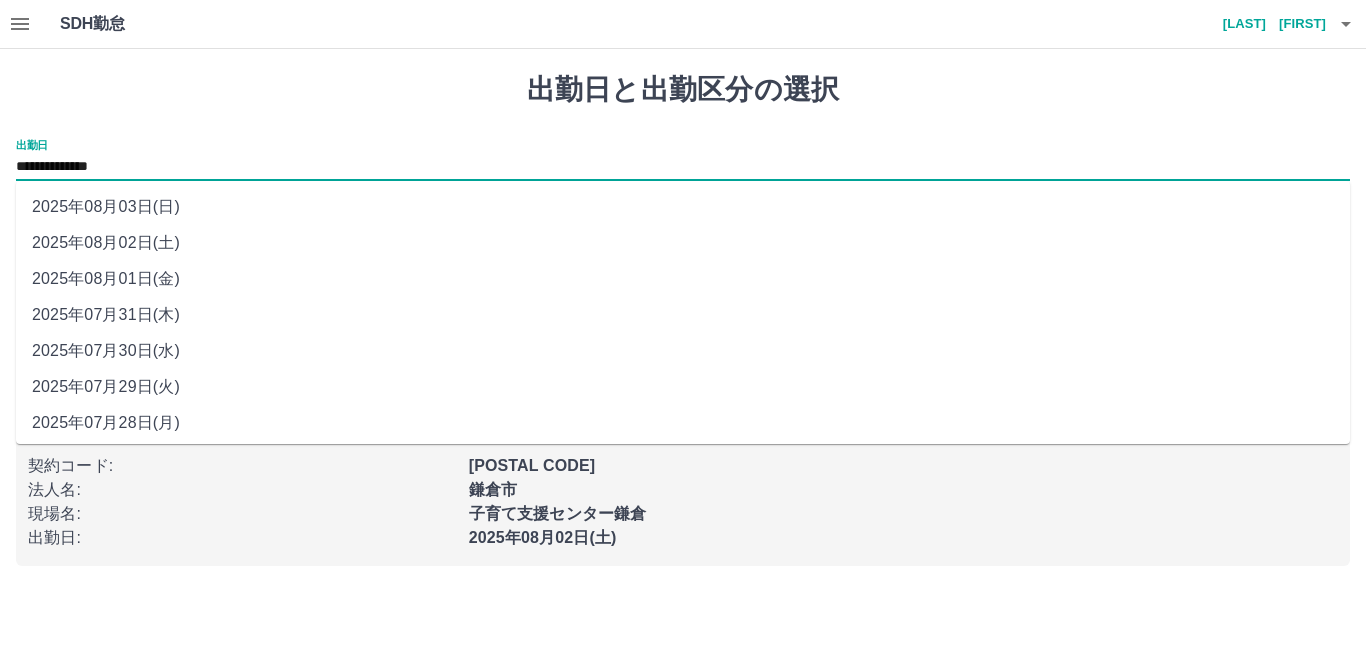 click on "**********" at bounding box center [683, 167] 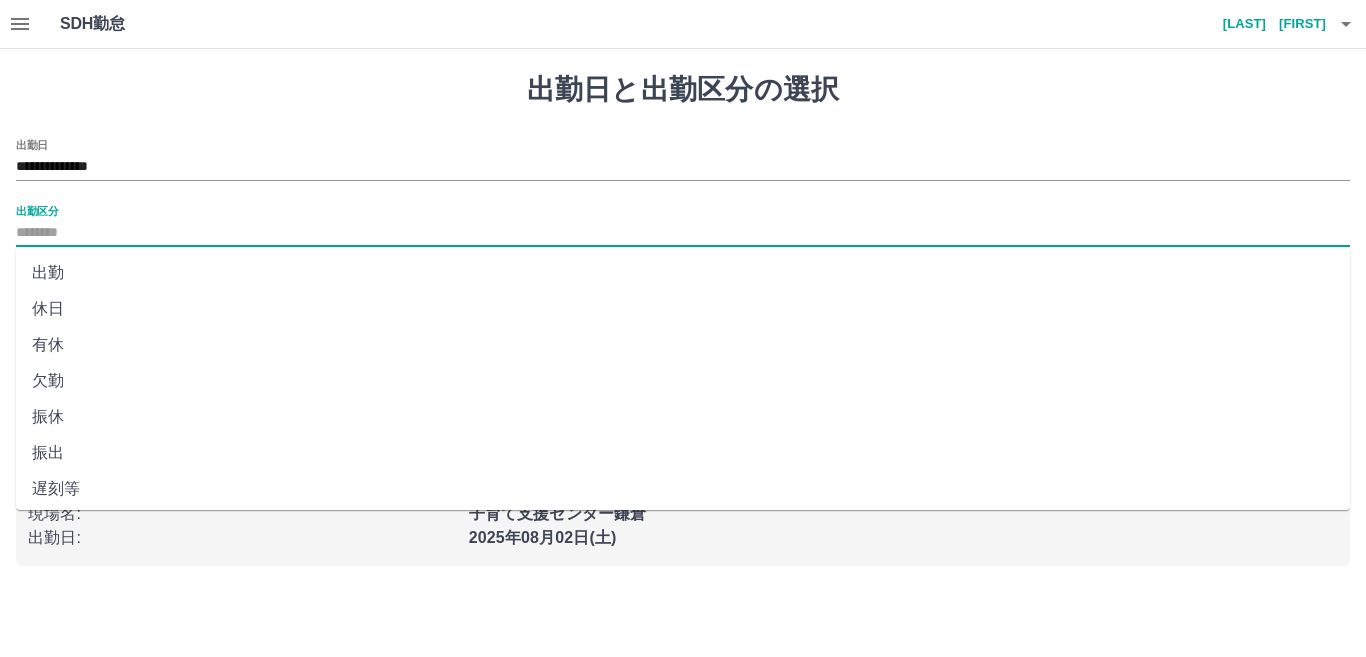 click on "出勤区分" at bounding box center [683, 233] 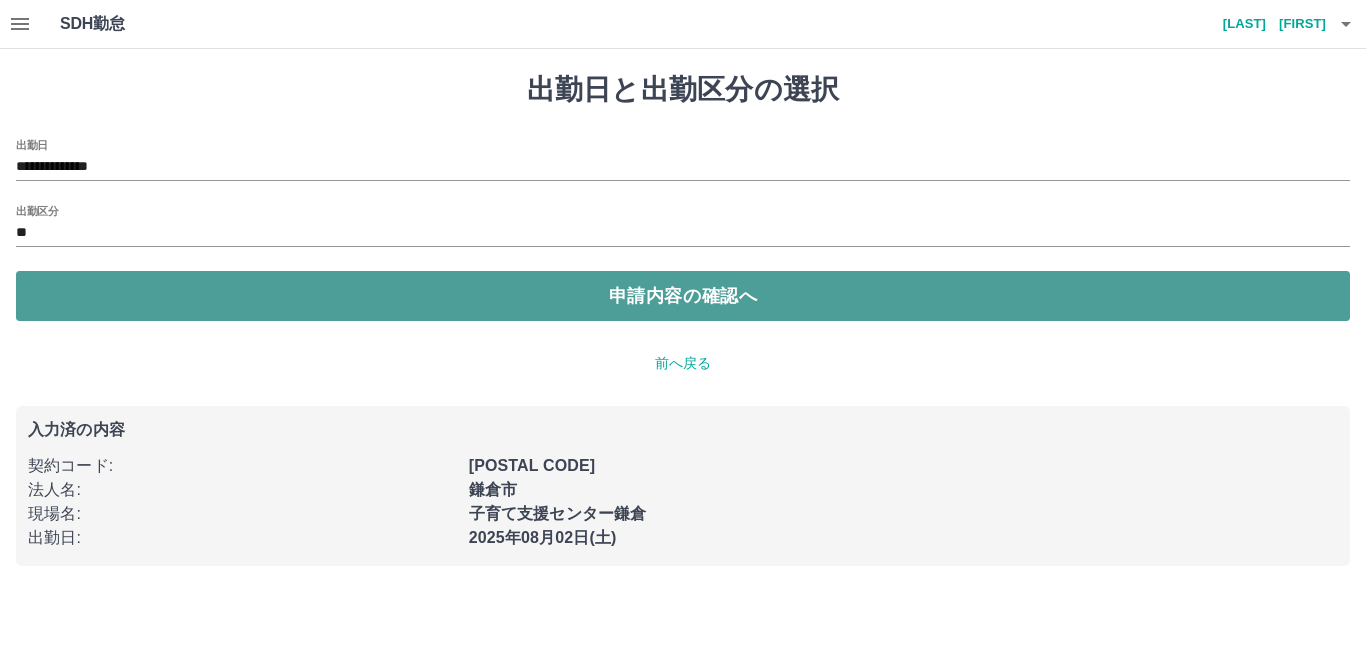 click on "申請内容の確認へ" at bounding box center (683, 296) 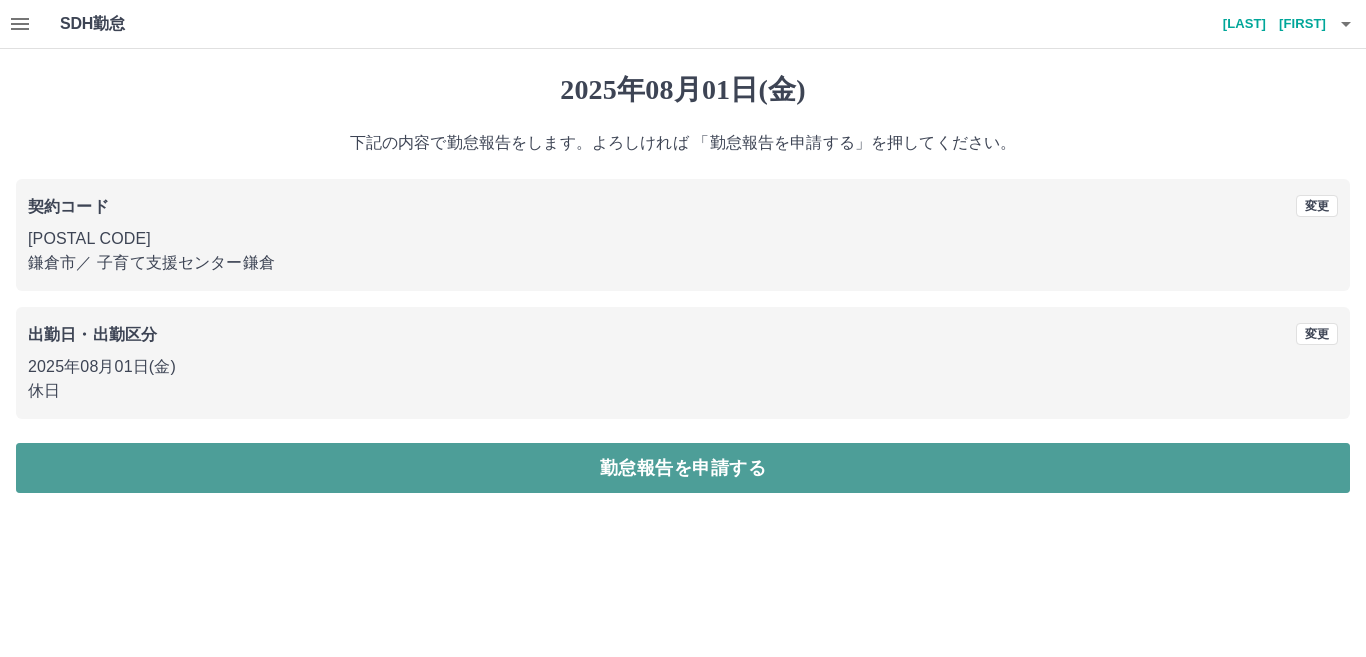 click on "勤怠報告を申請する" at bounding box center (683, 468) 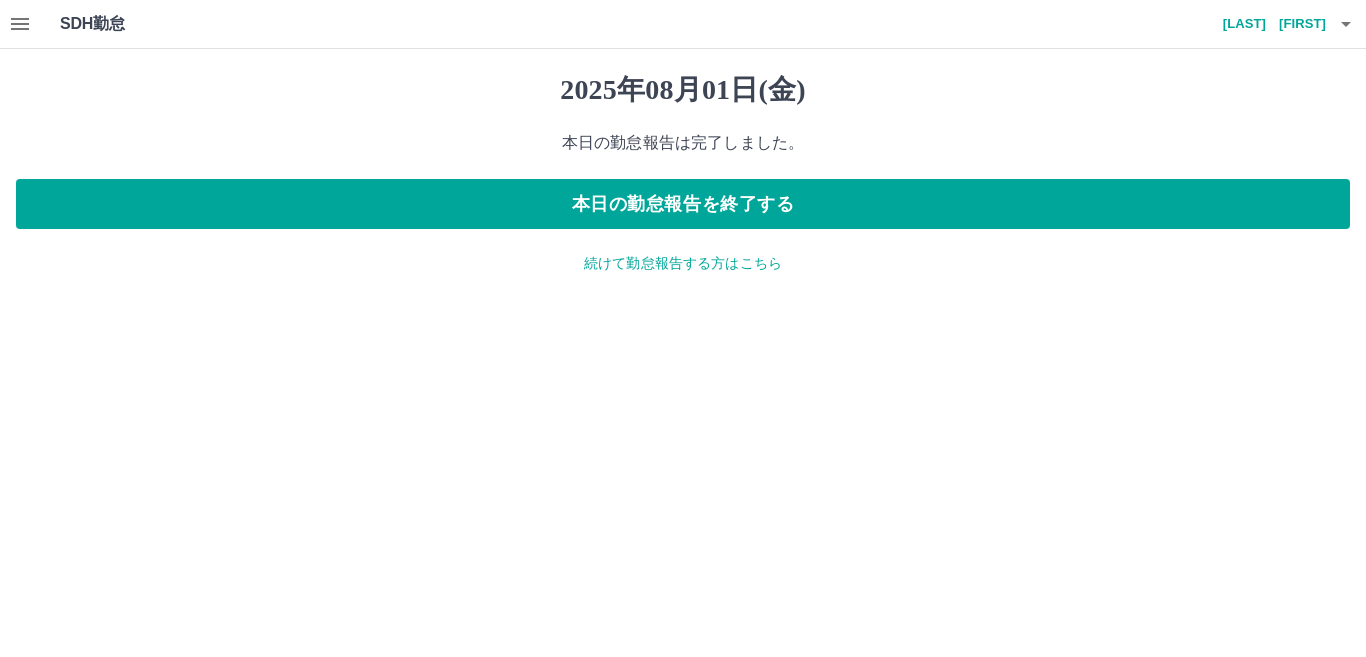 click on "続けて勤怠報告する方はこちら" at bounding box center (683, 263) 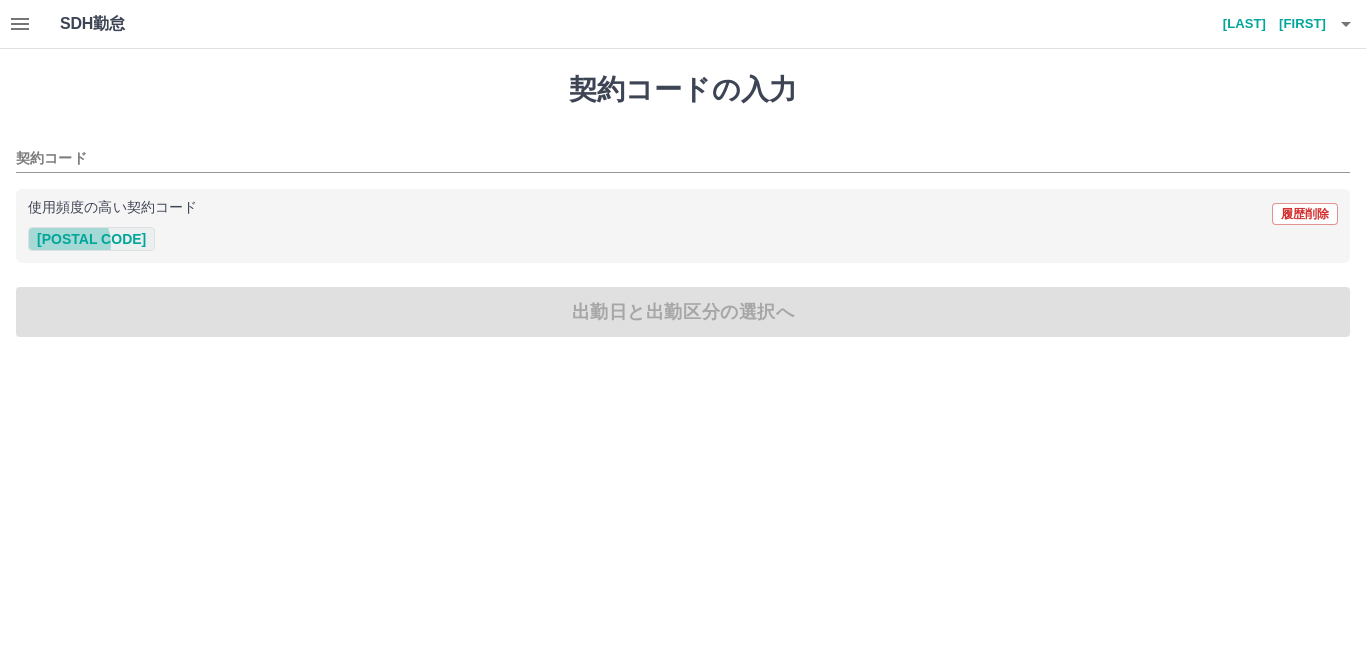click on "42135001" at bounding box center [91, 239] 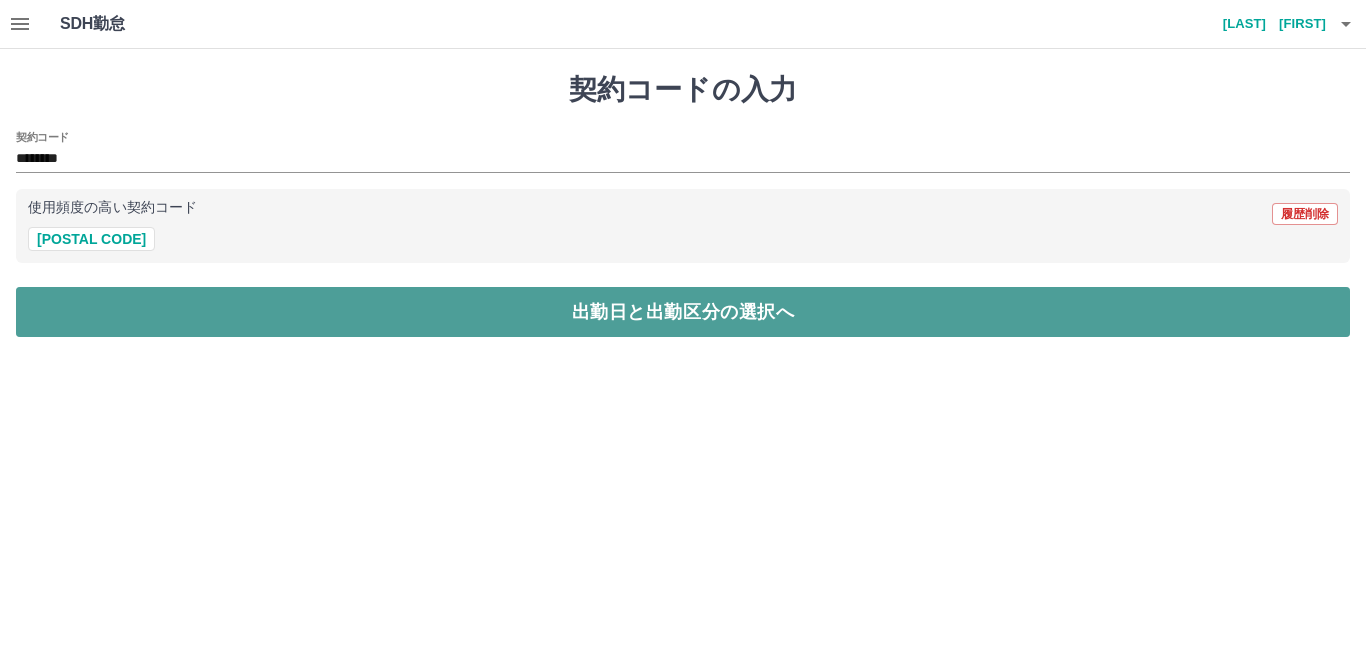click on "出勤日と出勤区分の選択へ" at bounding box center (683, 312) 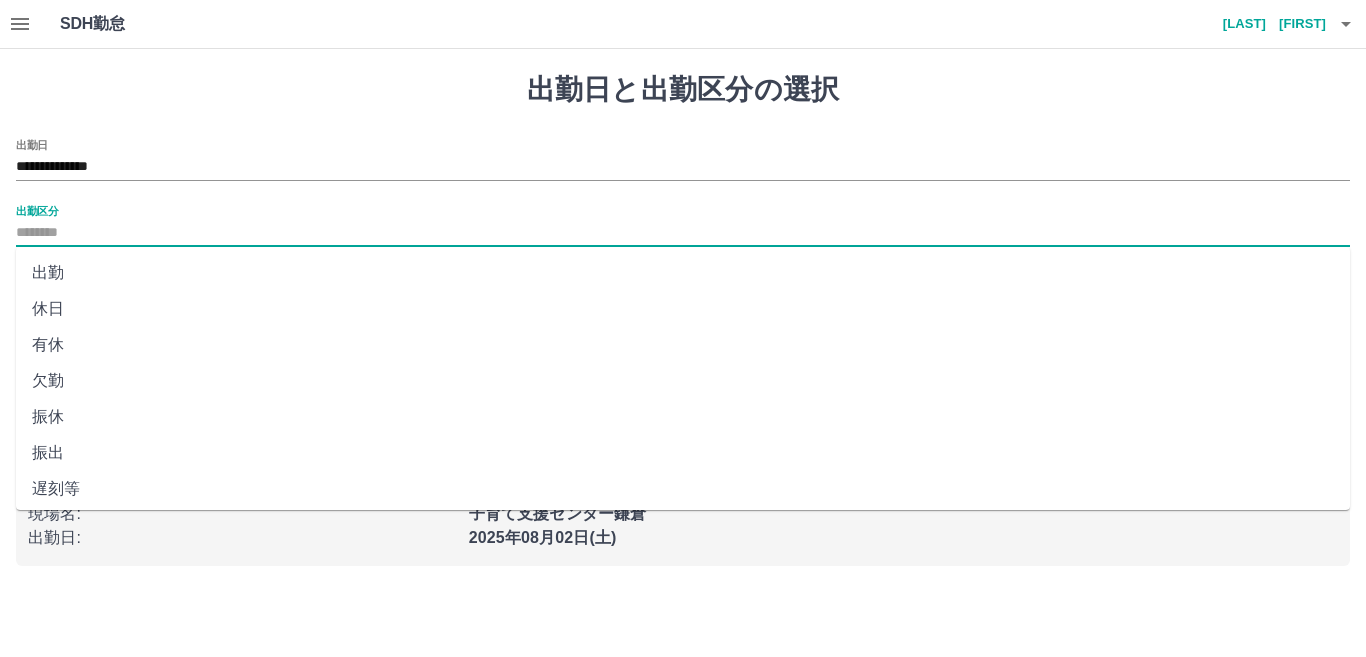 click on "出勤区分" at bounding box center (683, 233) 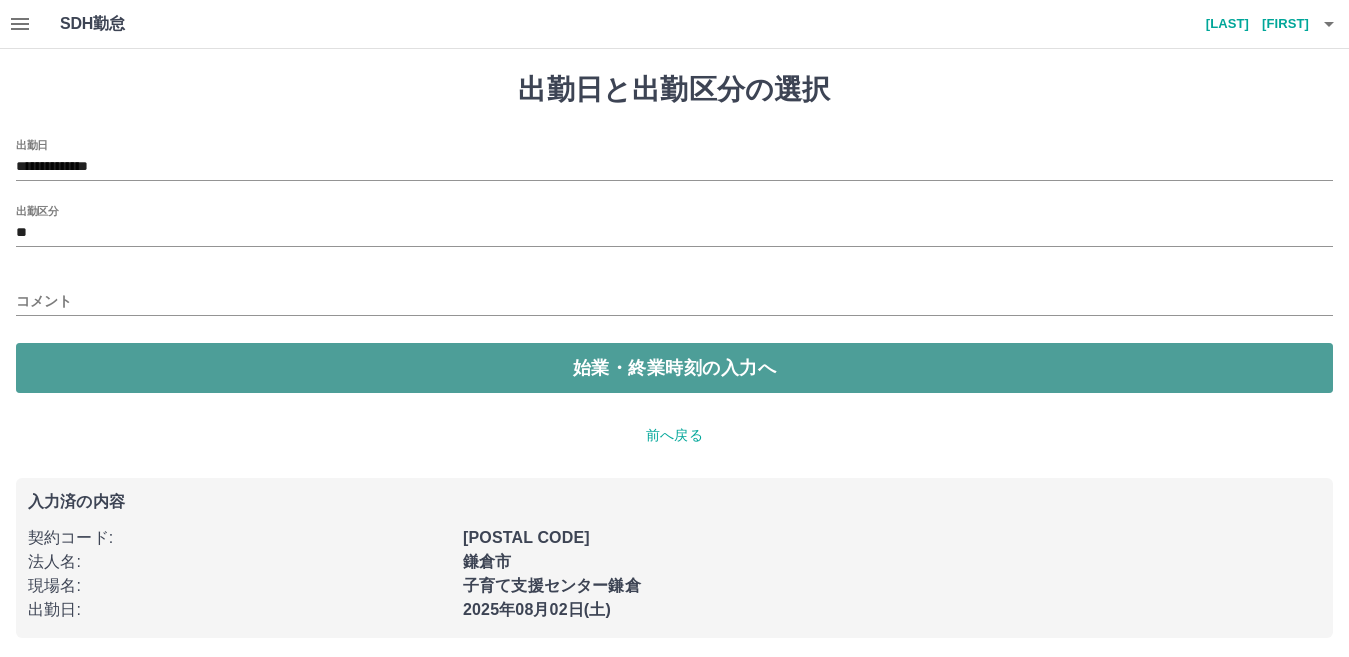 click on "始業・終業時刻の入力へ" at bounding box center (674, 368) 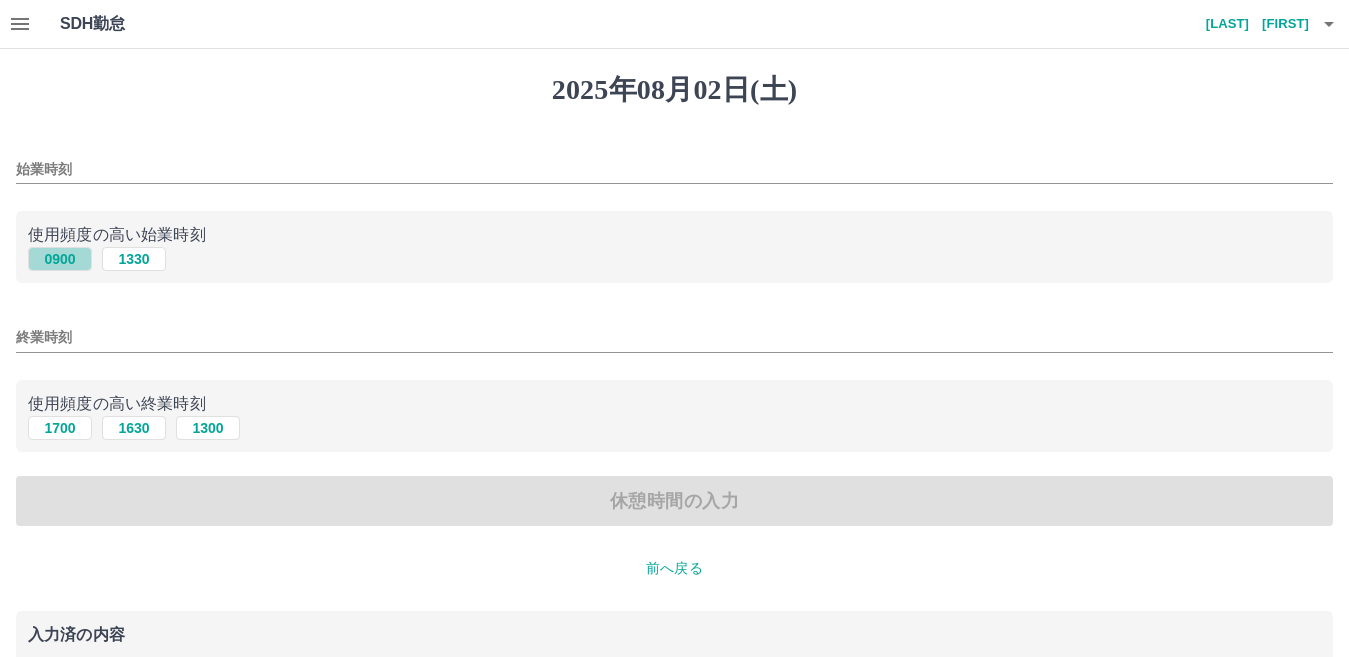 click on "0900" at bounding box center (60, 259) 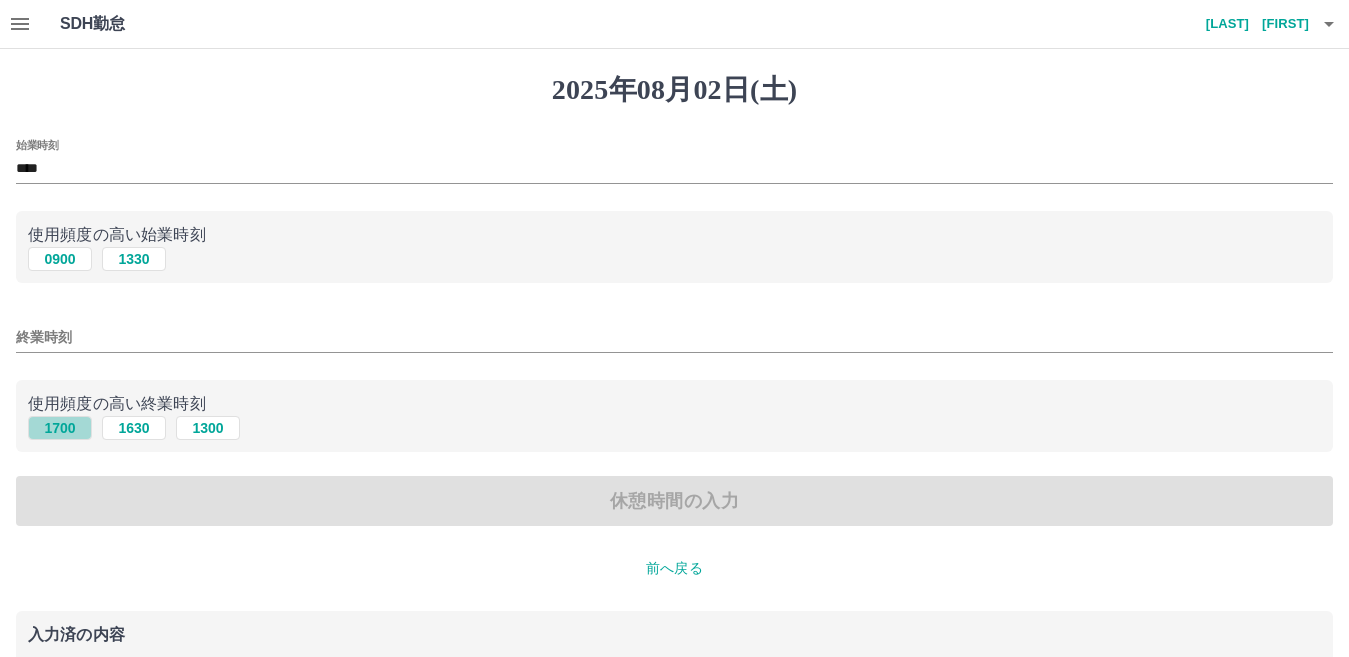 click on "1700" at bounding box center [60, 428] 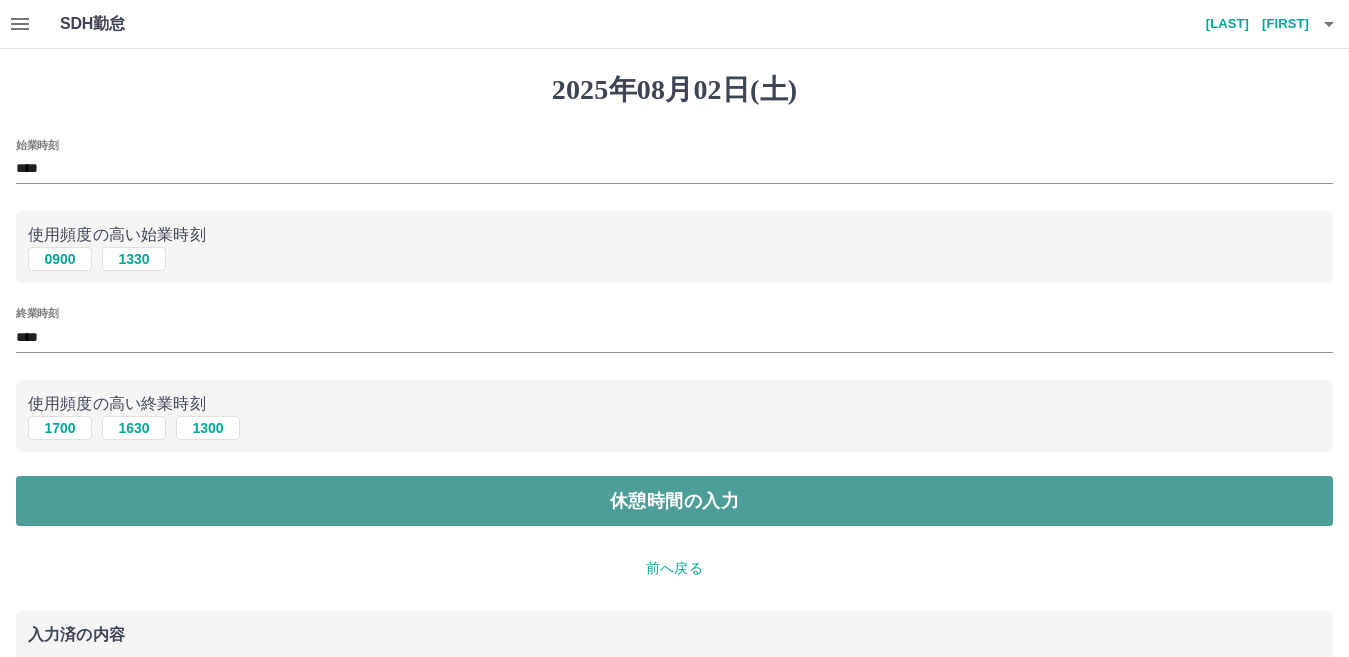 click on "休憩時間の入力" at bounding box center [674, 501] 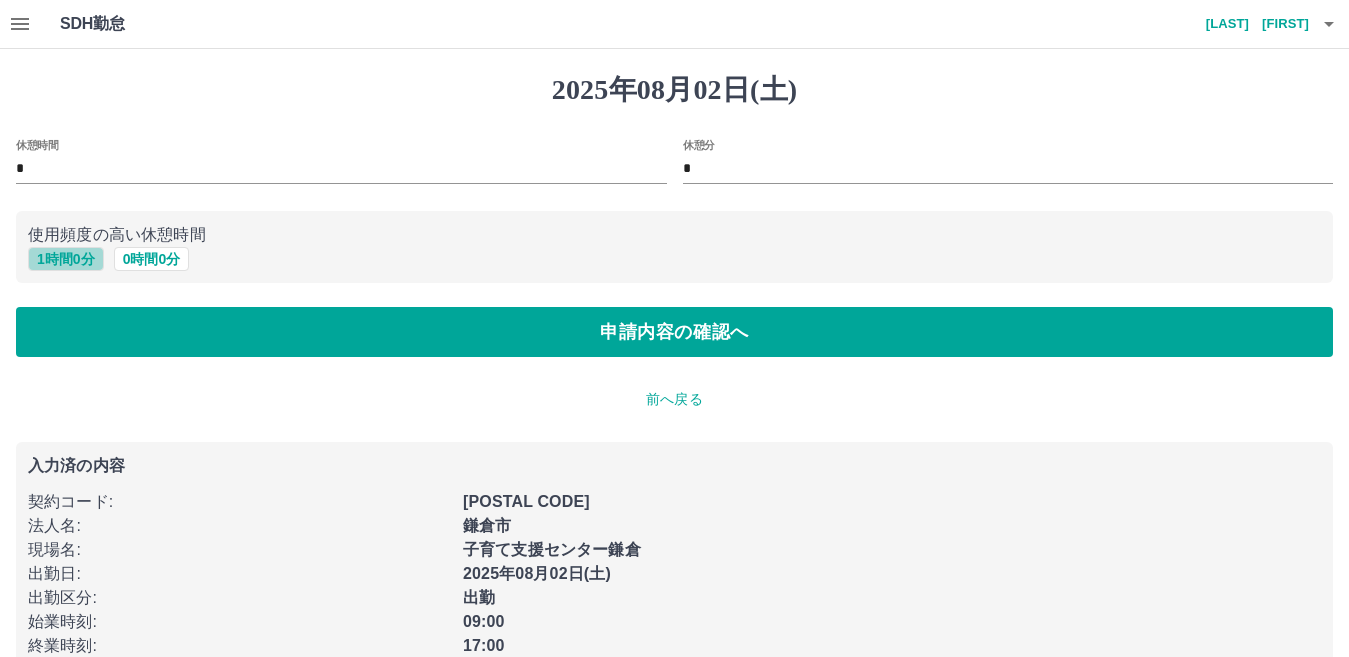click on "1 時間 0 分" at bounding box center [66, 259] 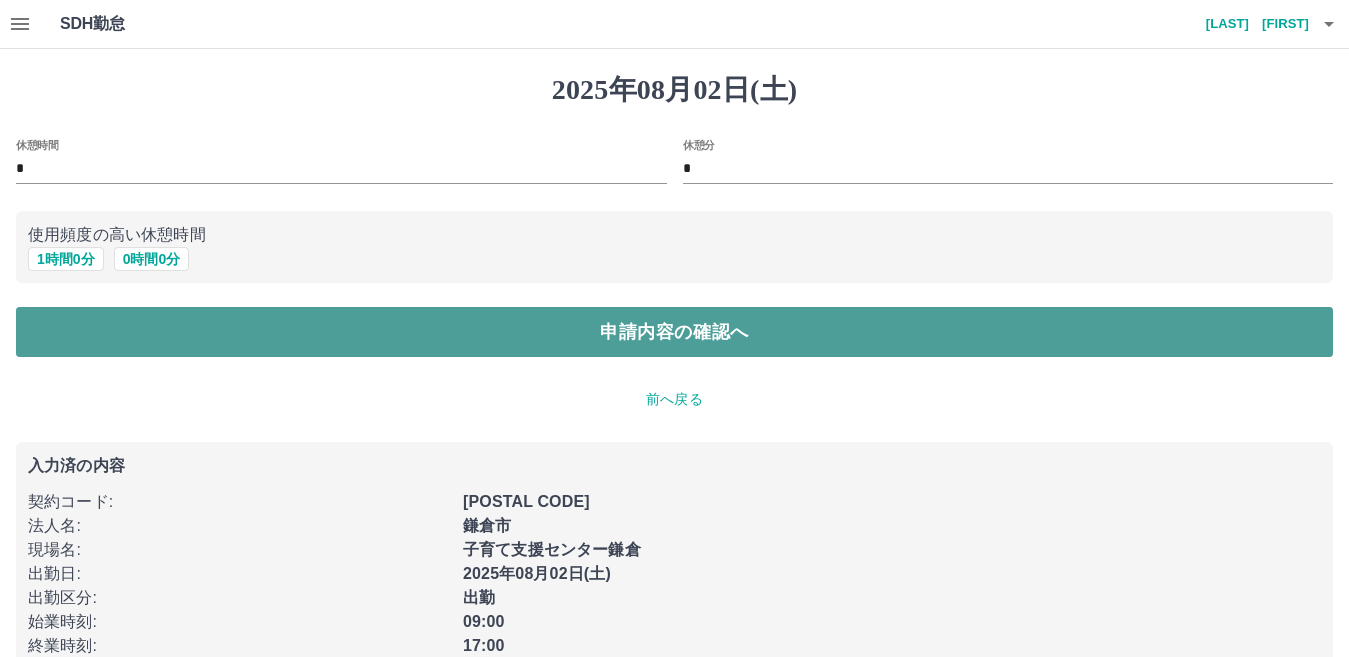 click on "申請内容の確認へ" at bounding box center [674, 332] 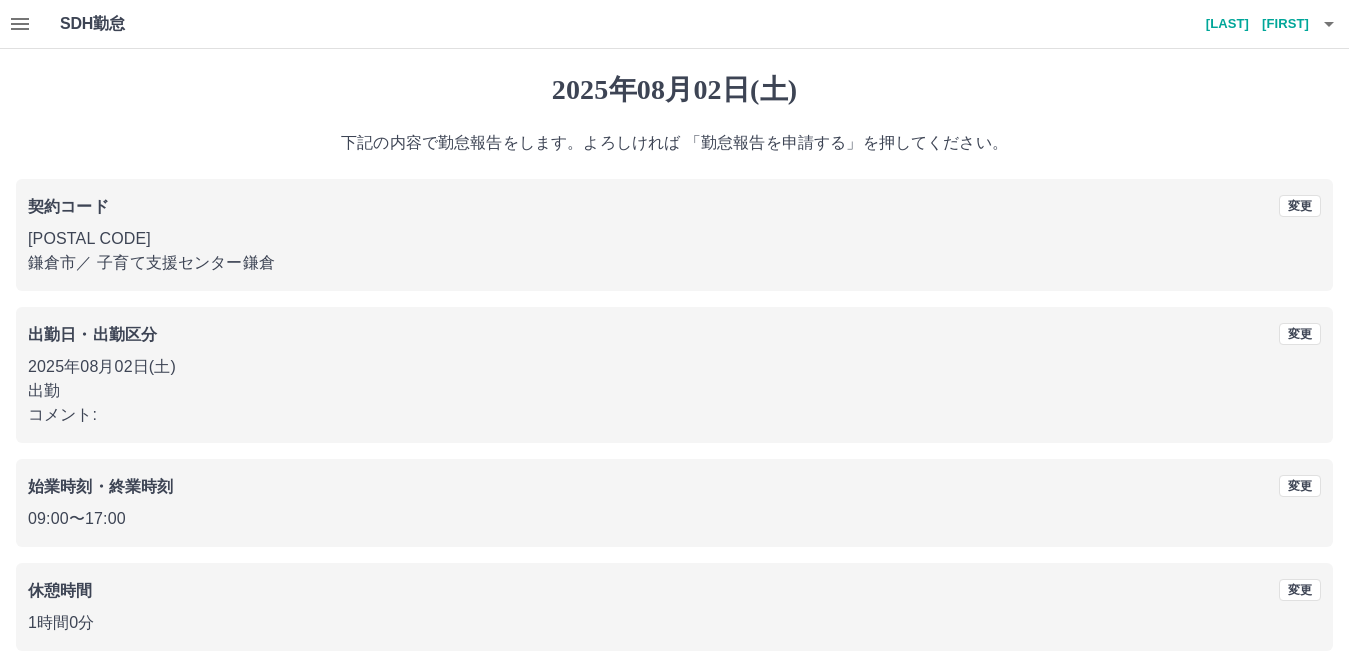 scroll, scrollTop: 92, scrollLeft: 0, axis: vertical 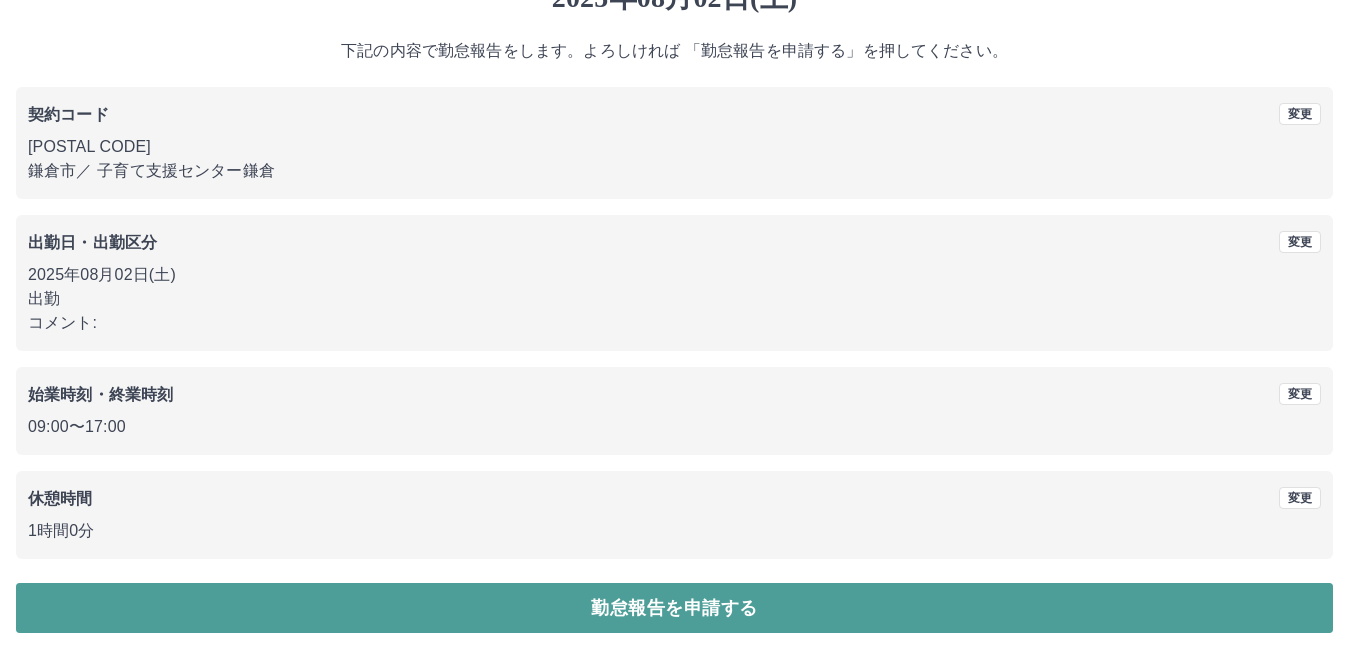 click on "勤怠報告を申請する" at bounding box center (674, 608) 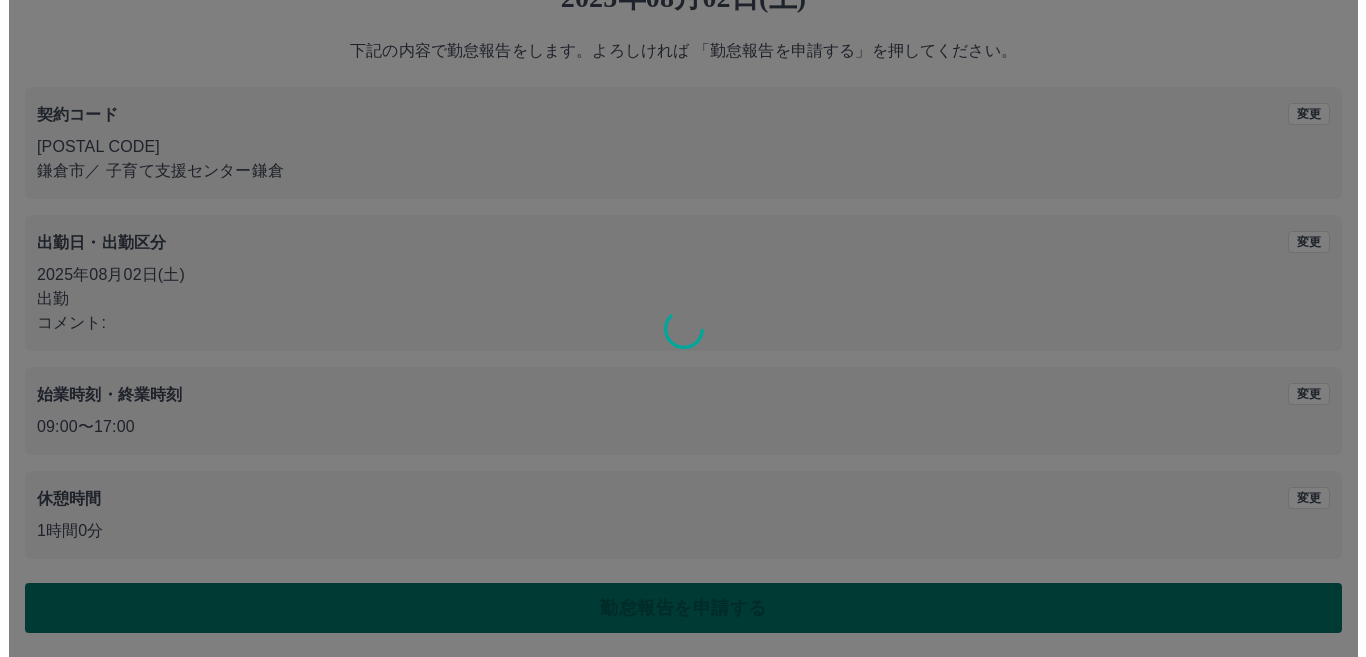 scroll, scrollTop: 0, scrollLeft: 0, axis: both 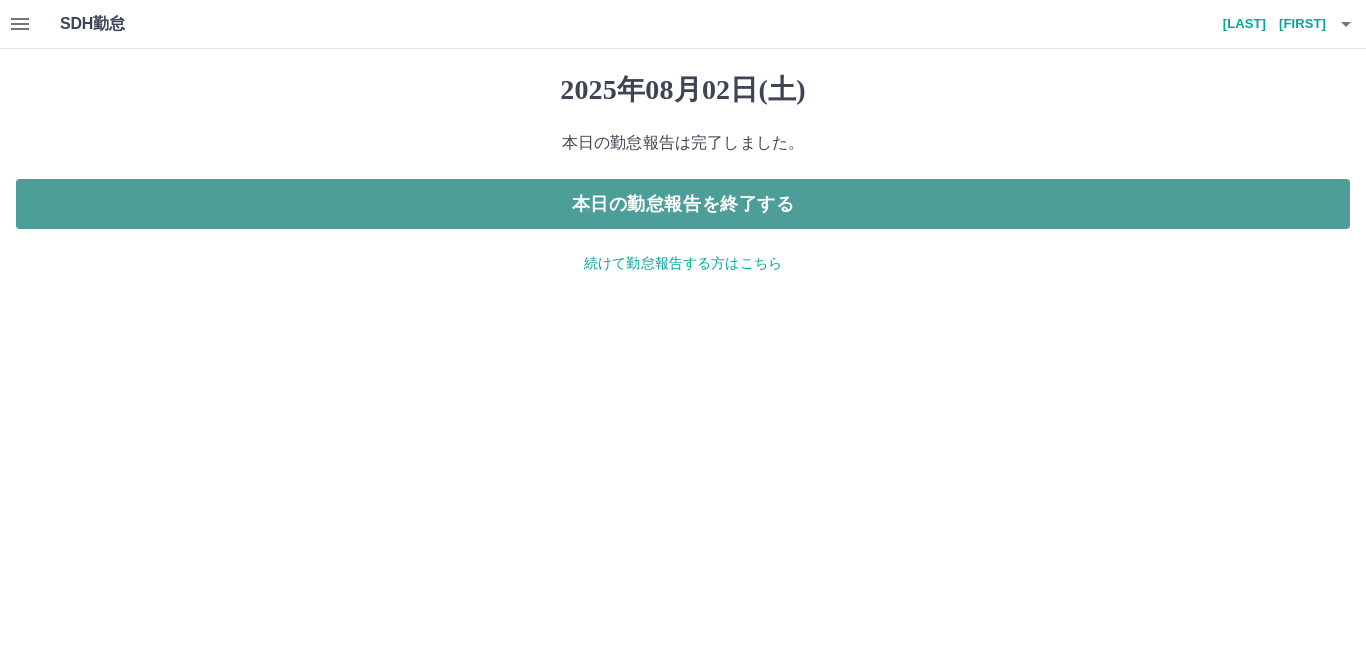 click on "本日の勤怠報告を終了する" at bounding box center (683, 204) 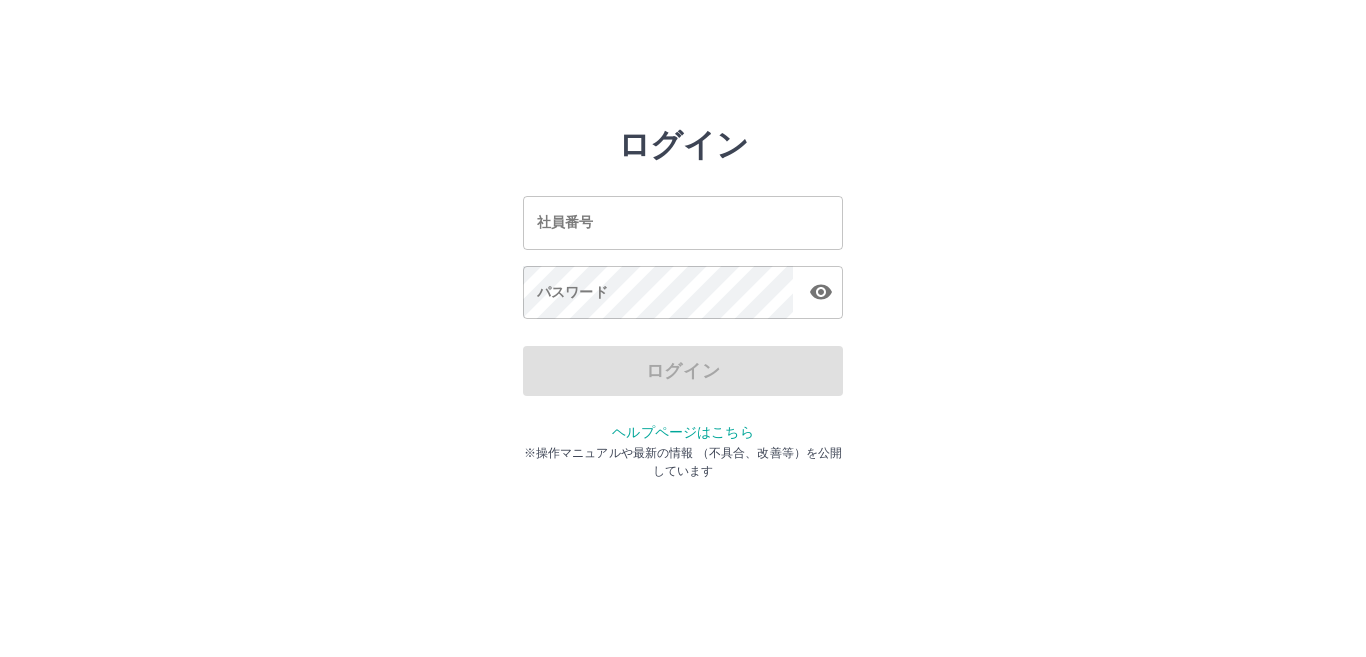 scroll, scrollTop: 0, scrollLeft: 0, axis: both 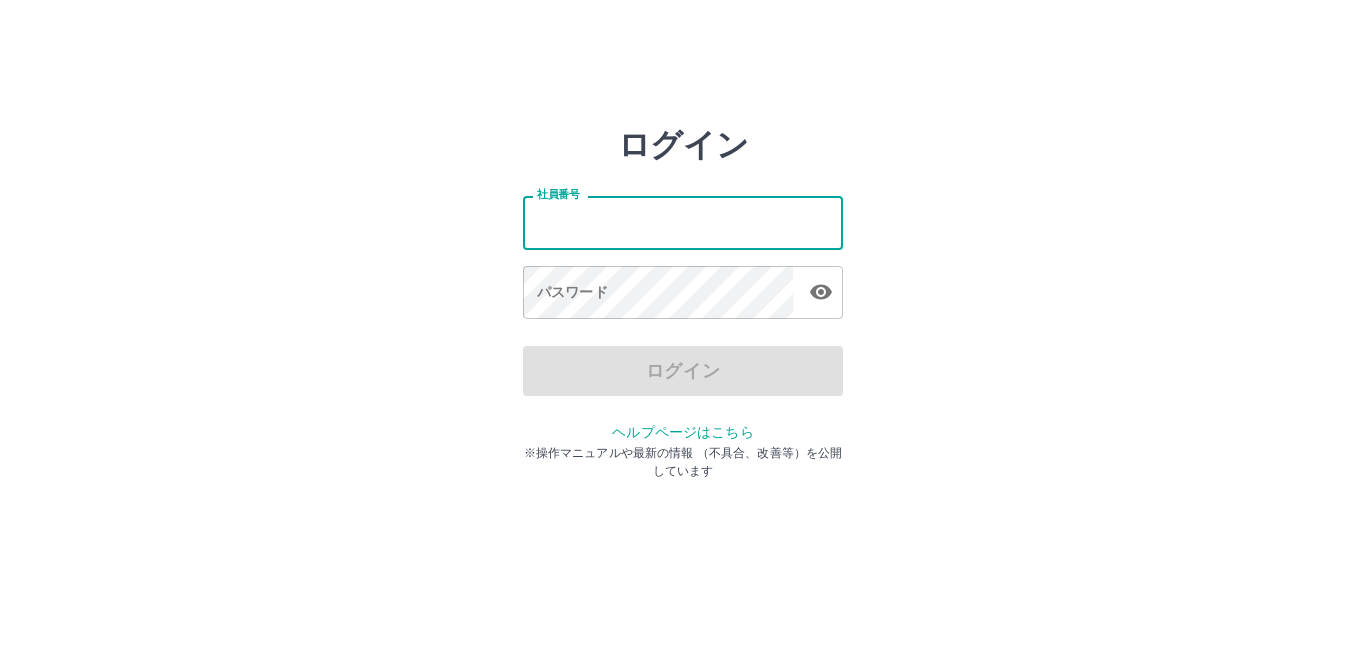 type on "*******" 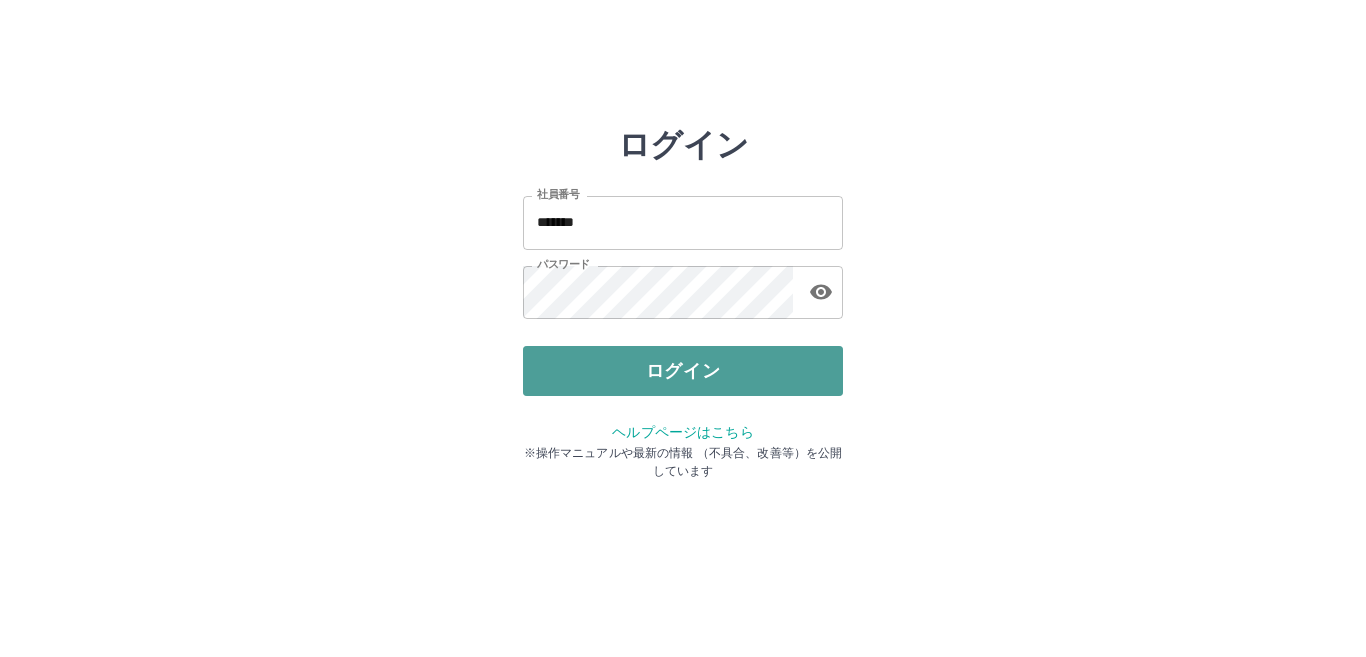 click on "ログイン" at bounding box center (683, 371) 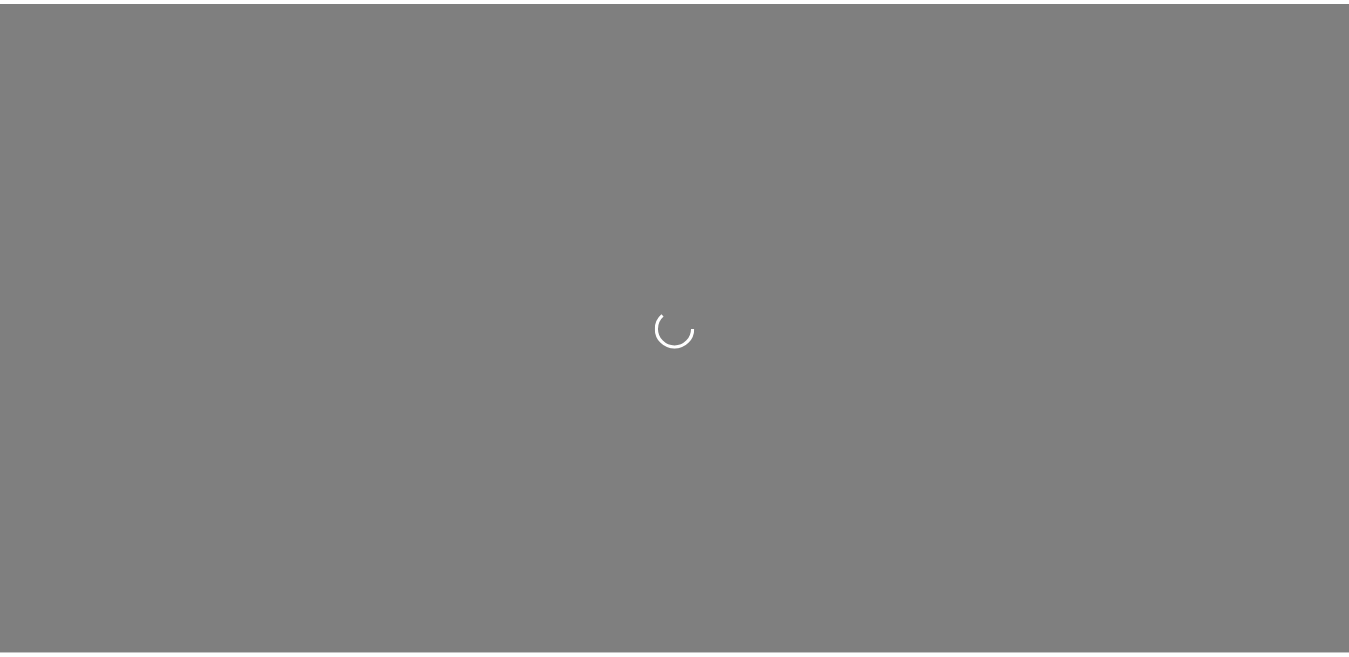 scroll, scrollTop: 0, scrollLeft: 0, axis: both 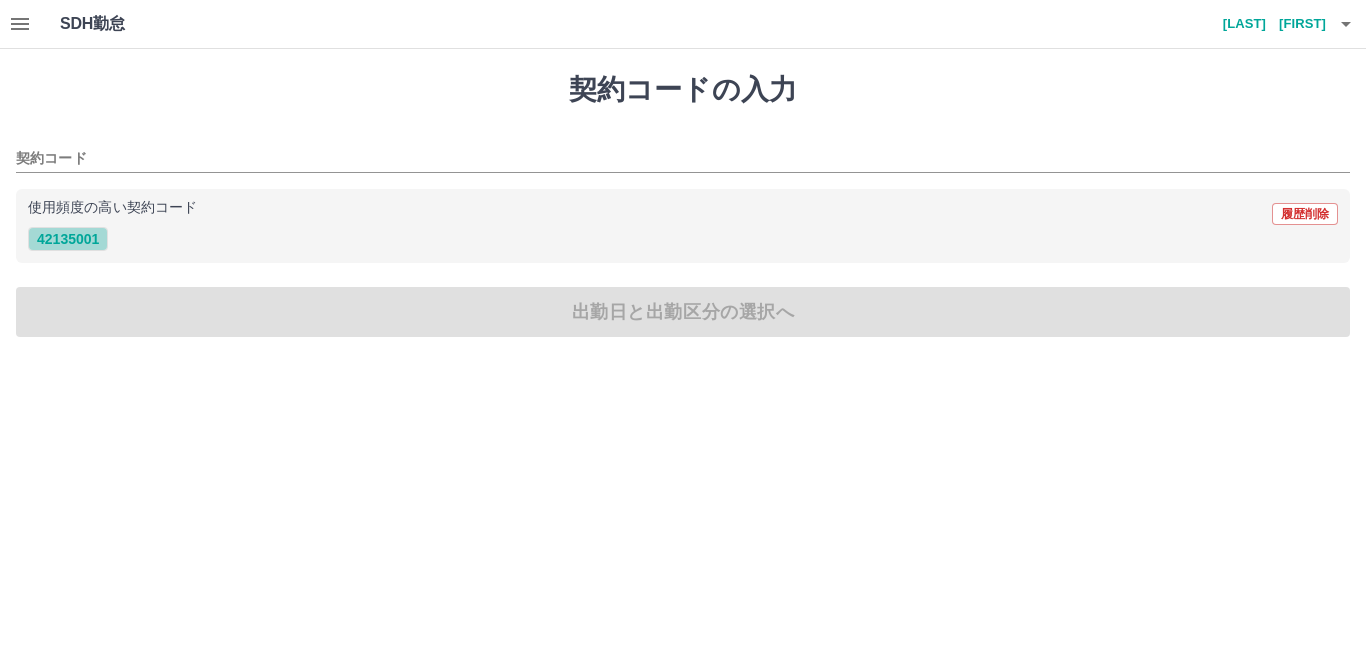 click on "42135001" at bounding box center [68, 239] 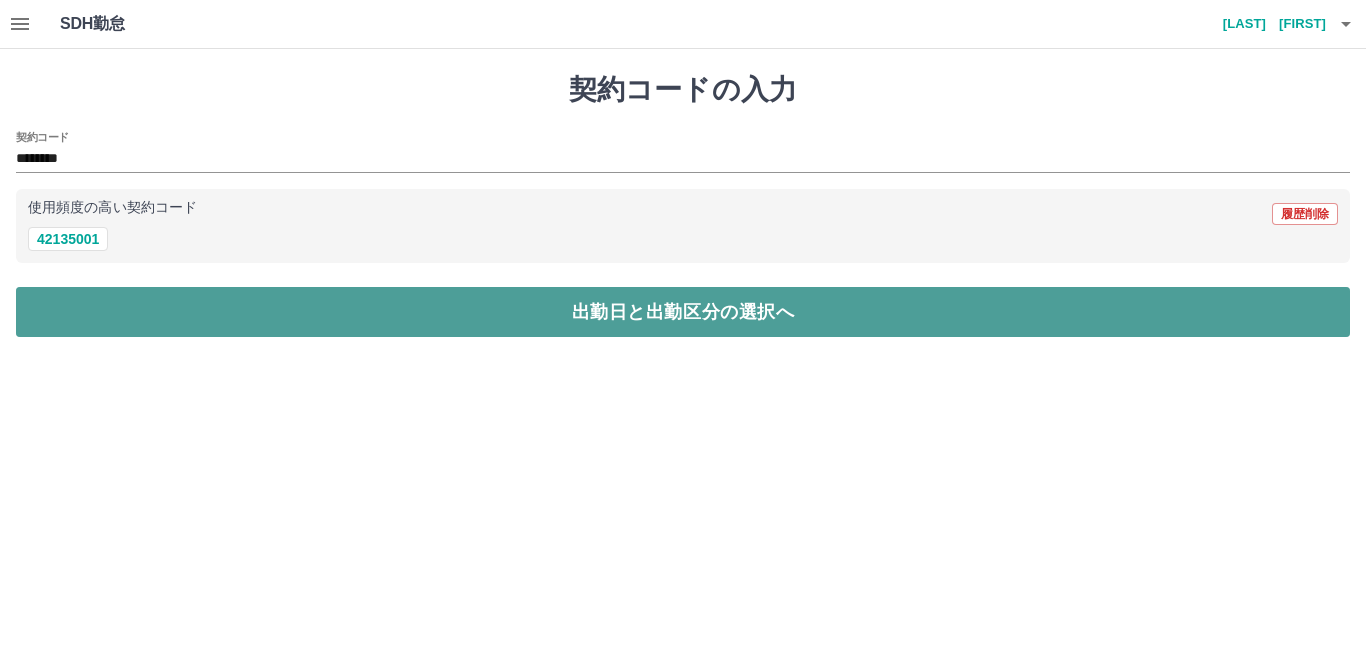 click on "出勤日と出勤区分の選択へ" at bounding box center [683, 312] 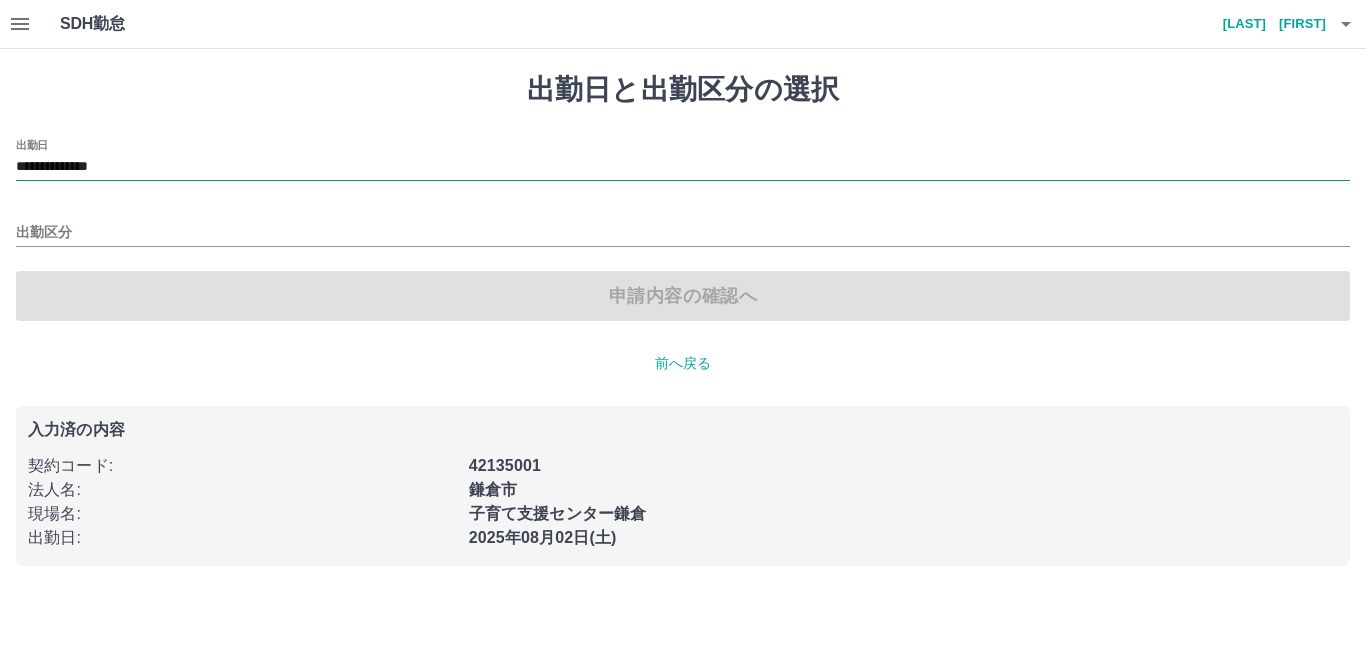 click on "**********" at bounding box center (683, 167) 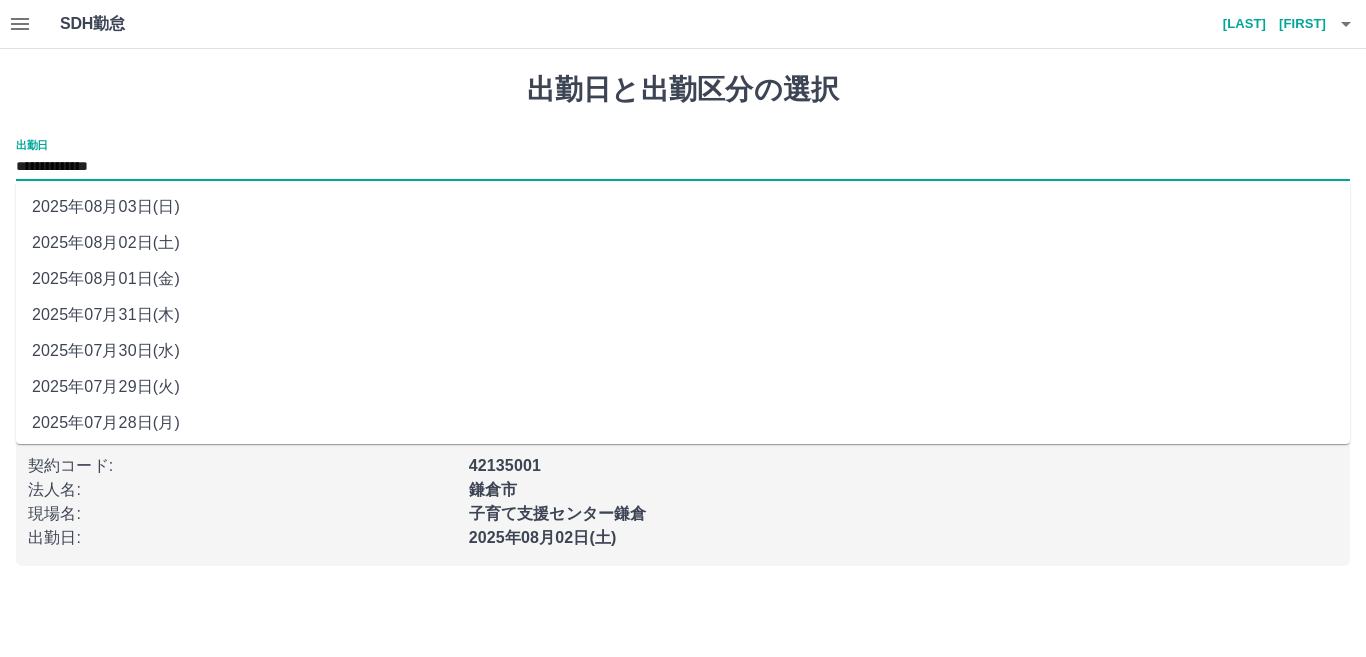 click on "2025年08月01日(金)" at bounding box center [683, 279] 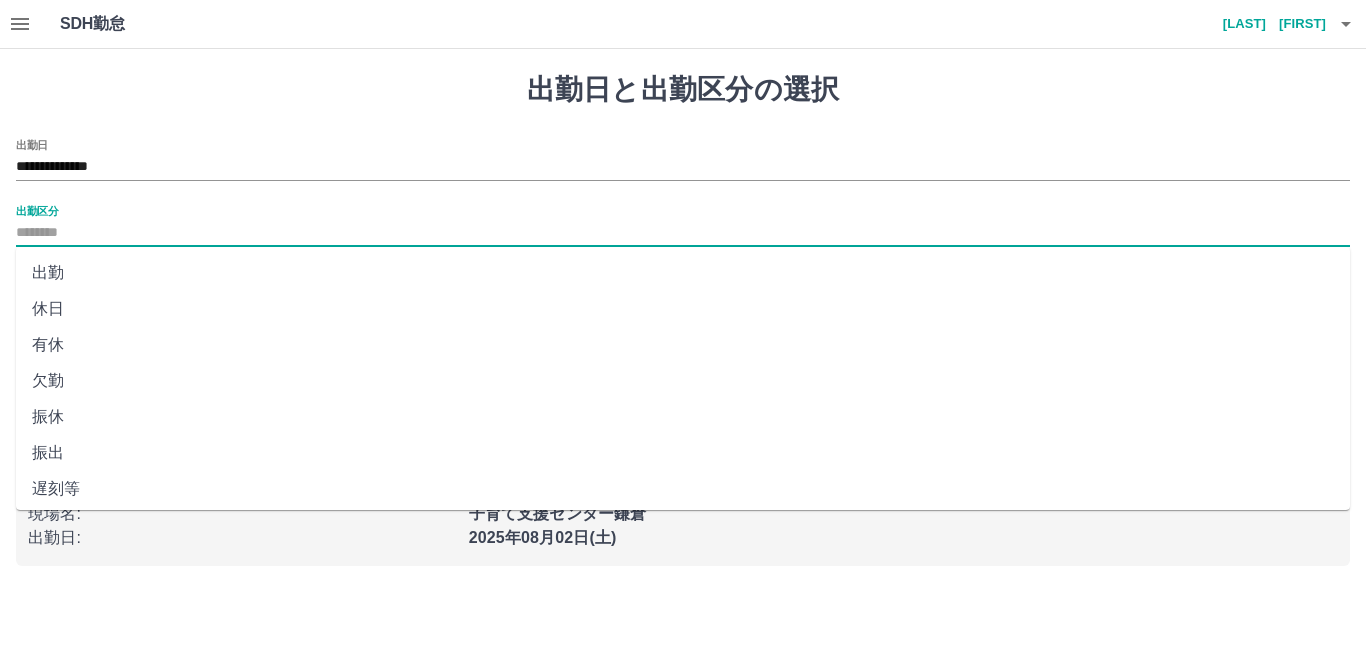 click on "出勤区分" at bounding box center [683, 233] 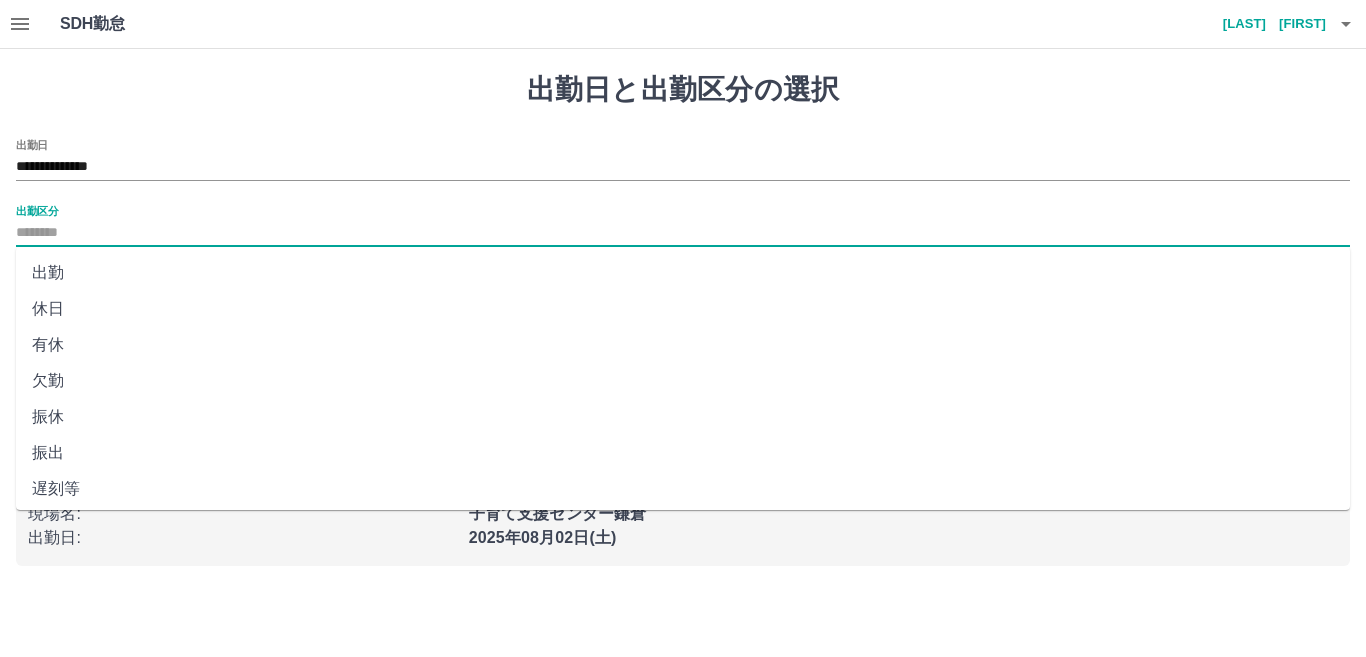 click on "休日" at bounding box center [683, 309] 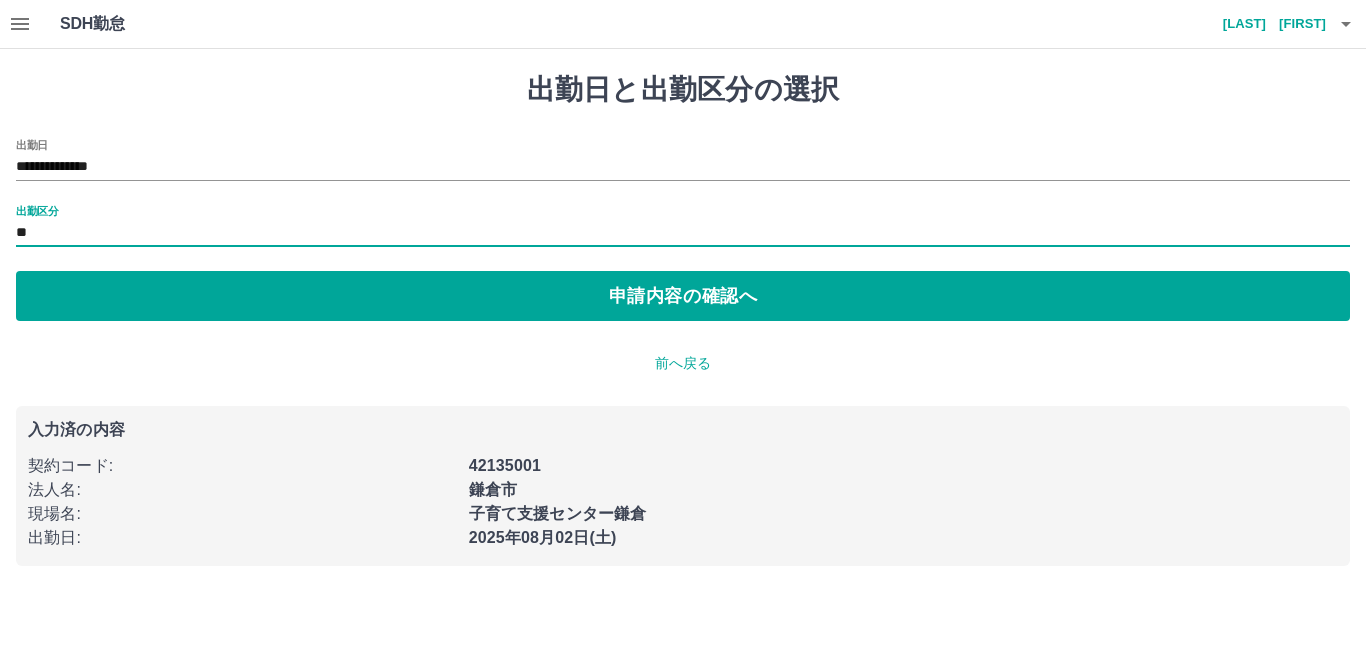click on "申請内容の確認へ" at bounding box center [683, 296] 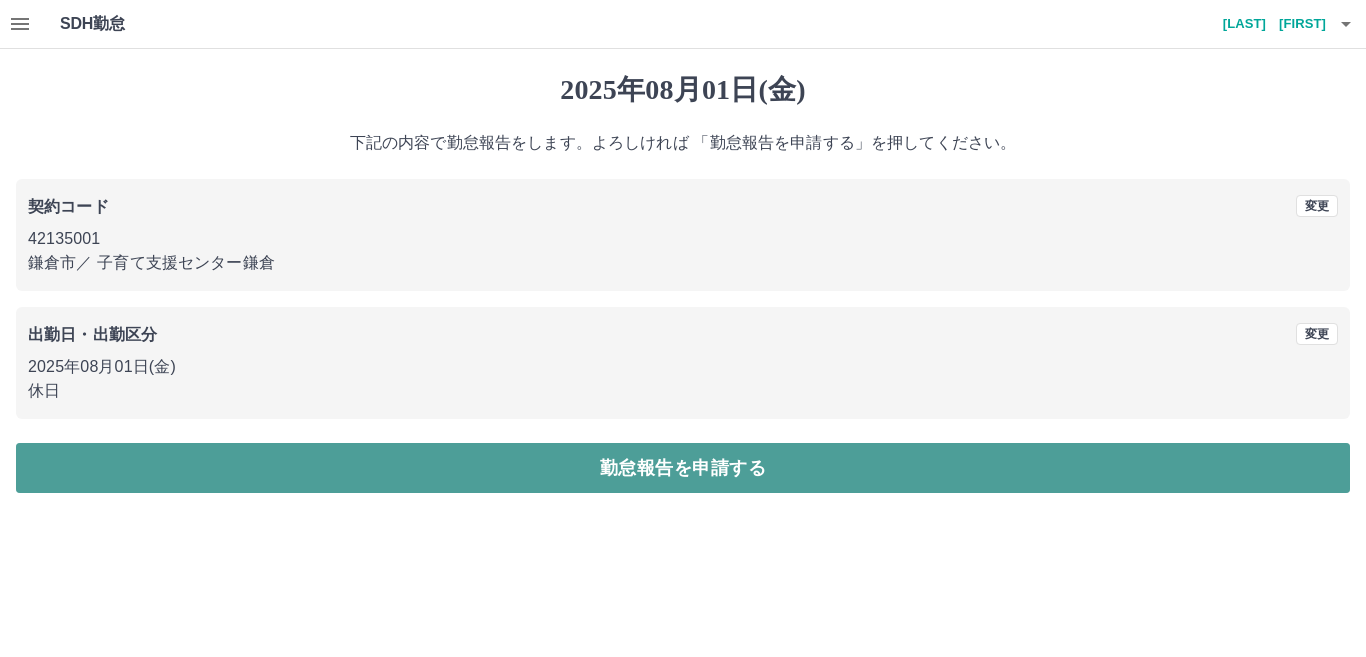 click on "勤怠報告を申請する" at bounding box center (683, 468) 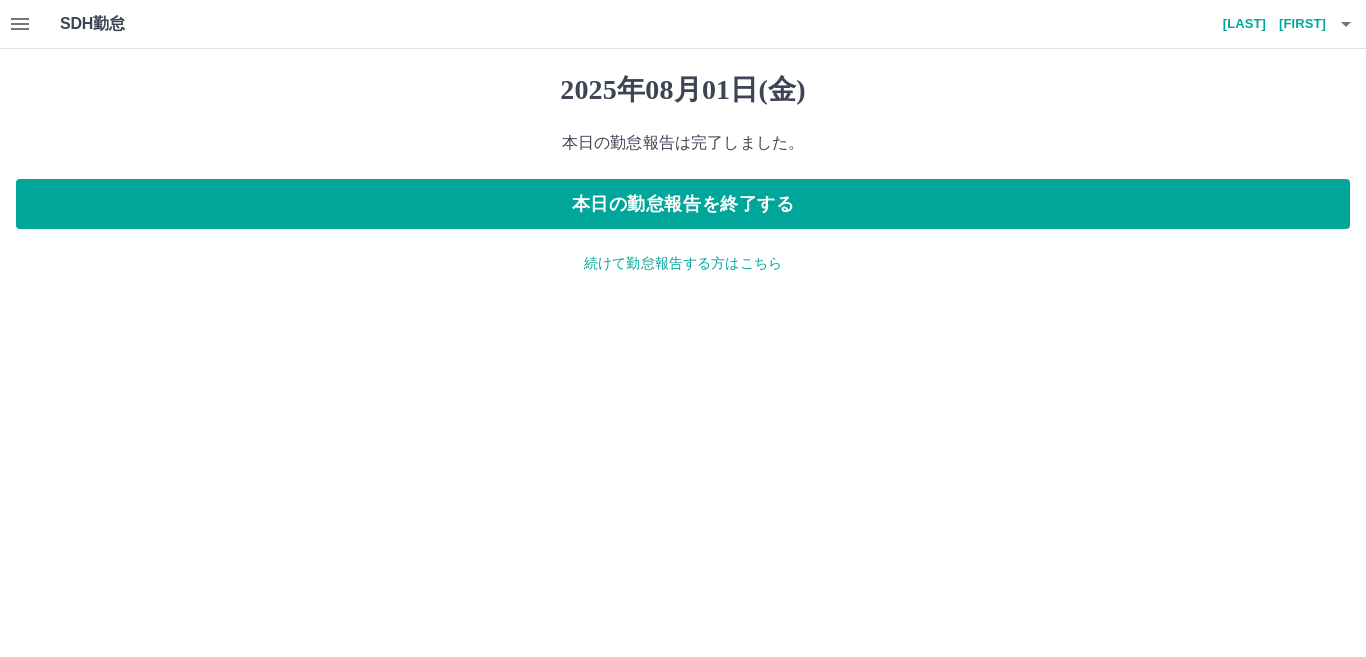 click on "続けて勤怠報告する方はこちら" at bounding box center (683, 263) 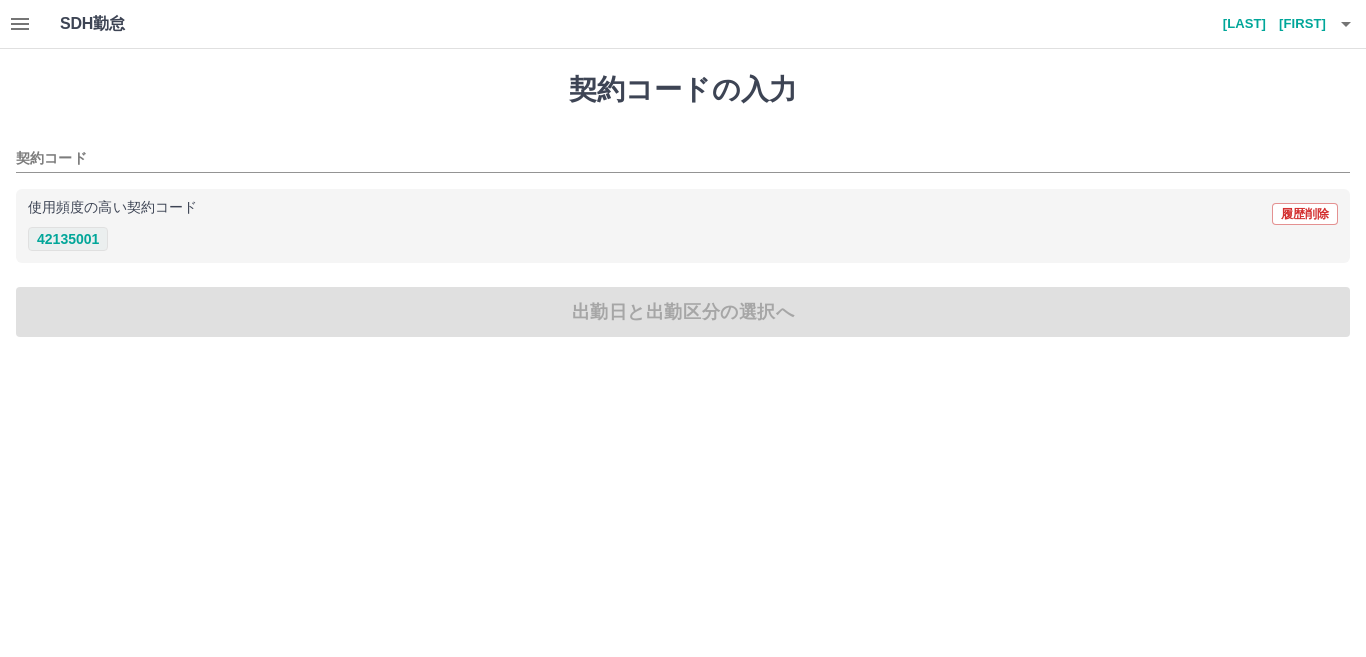 click on "42135001" at bounding box center [68, 239] 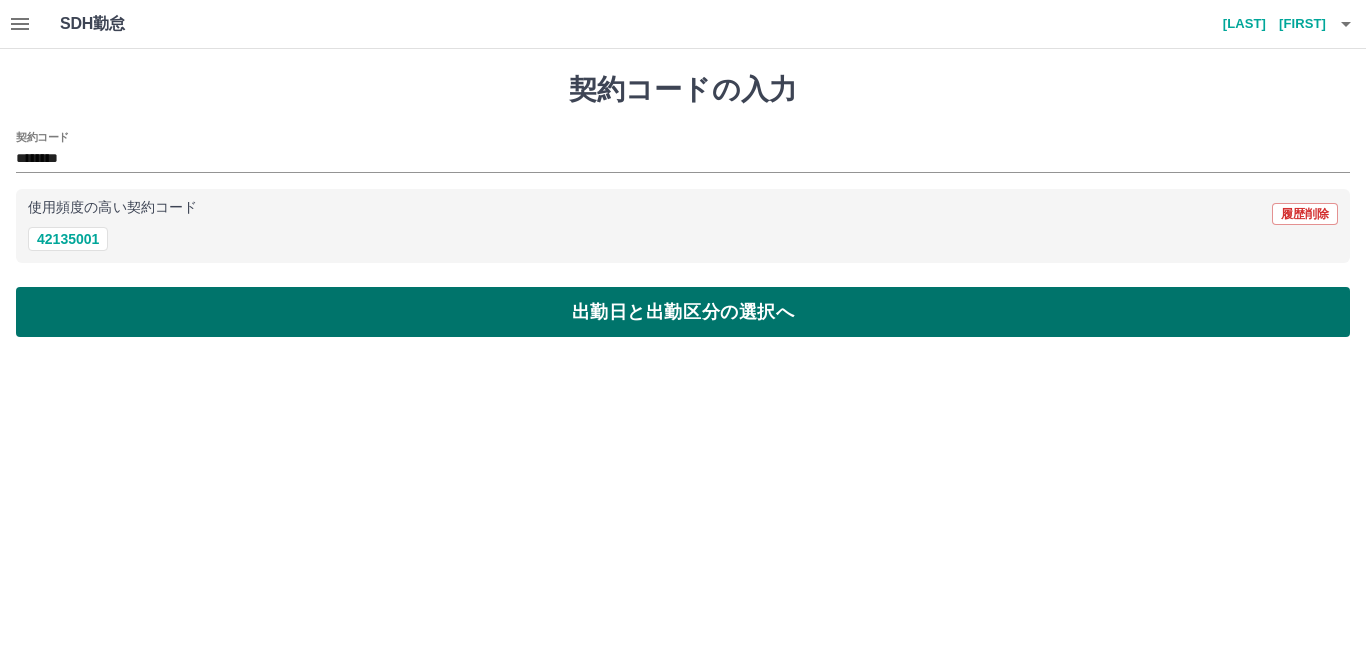 click on "出勤日と出勤区分の選択へ" at bounding box center [683, 312] 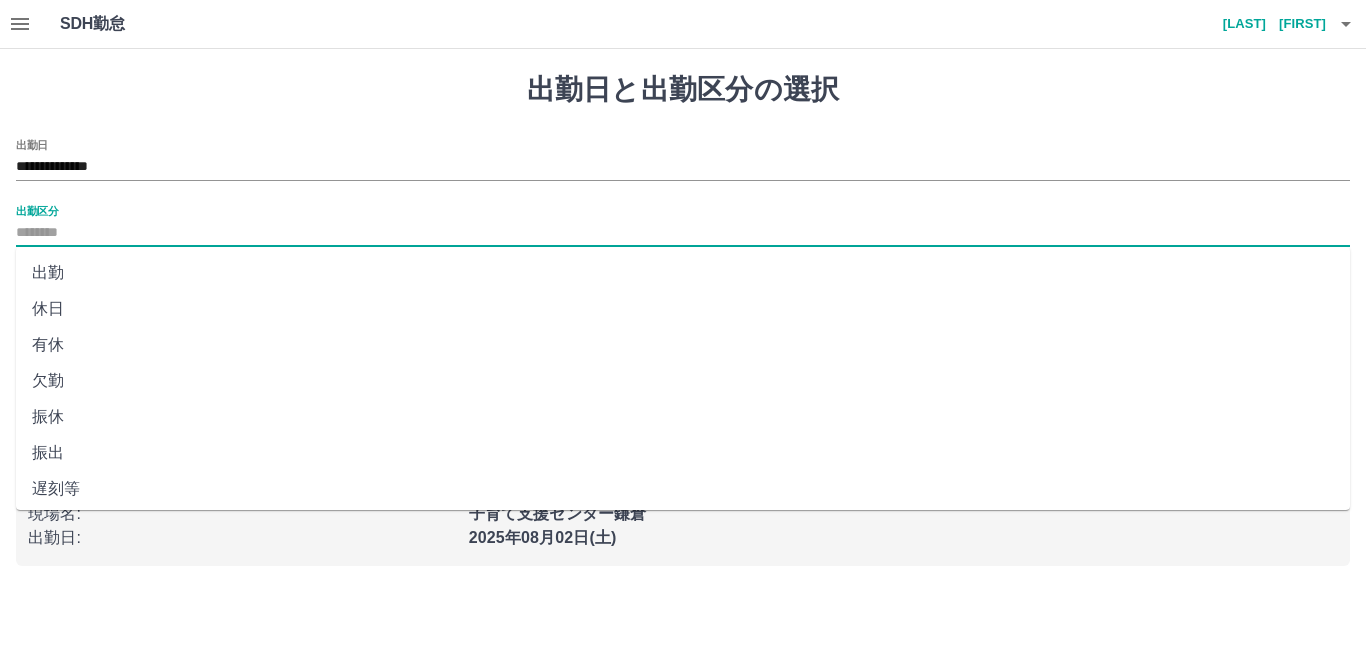 click on "出勤区分" at bounding box center (683, 233) 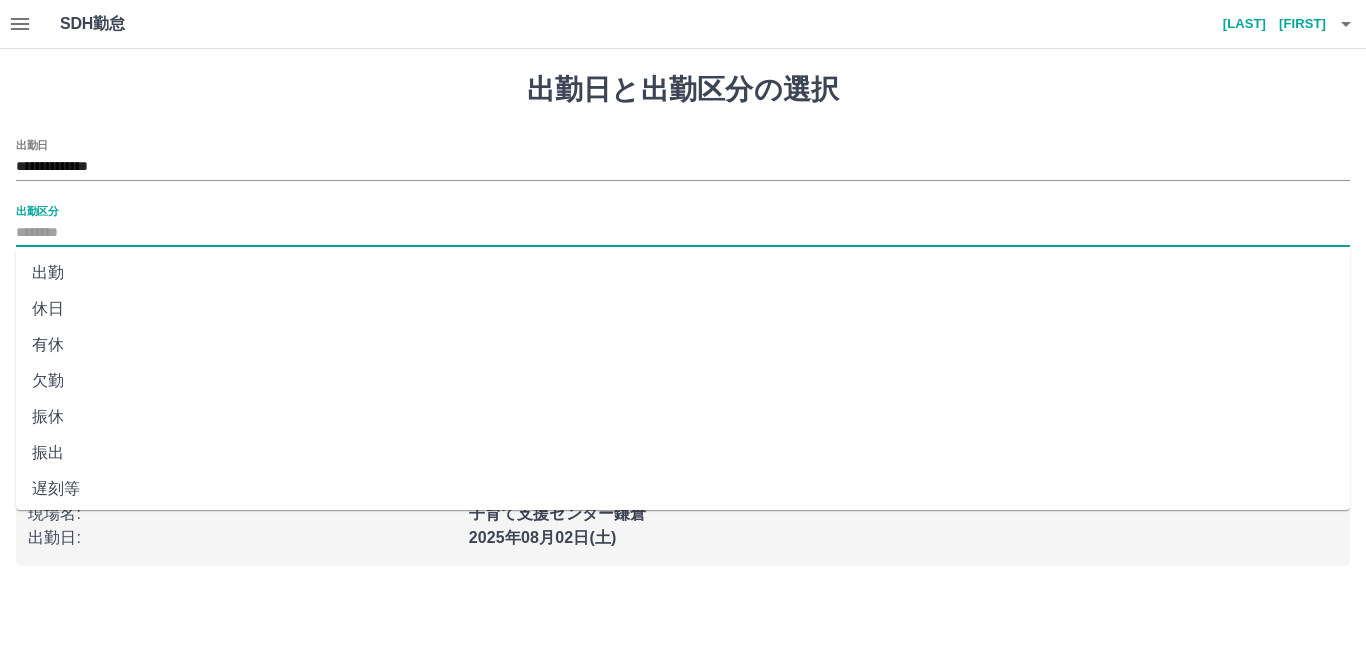 click on "出勤" at bounding box center (683, 273) 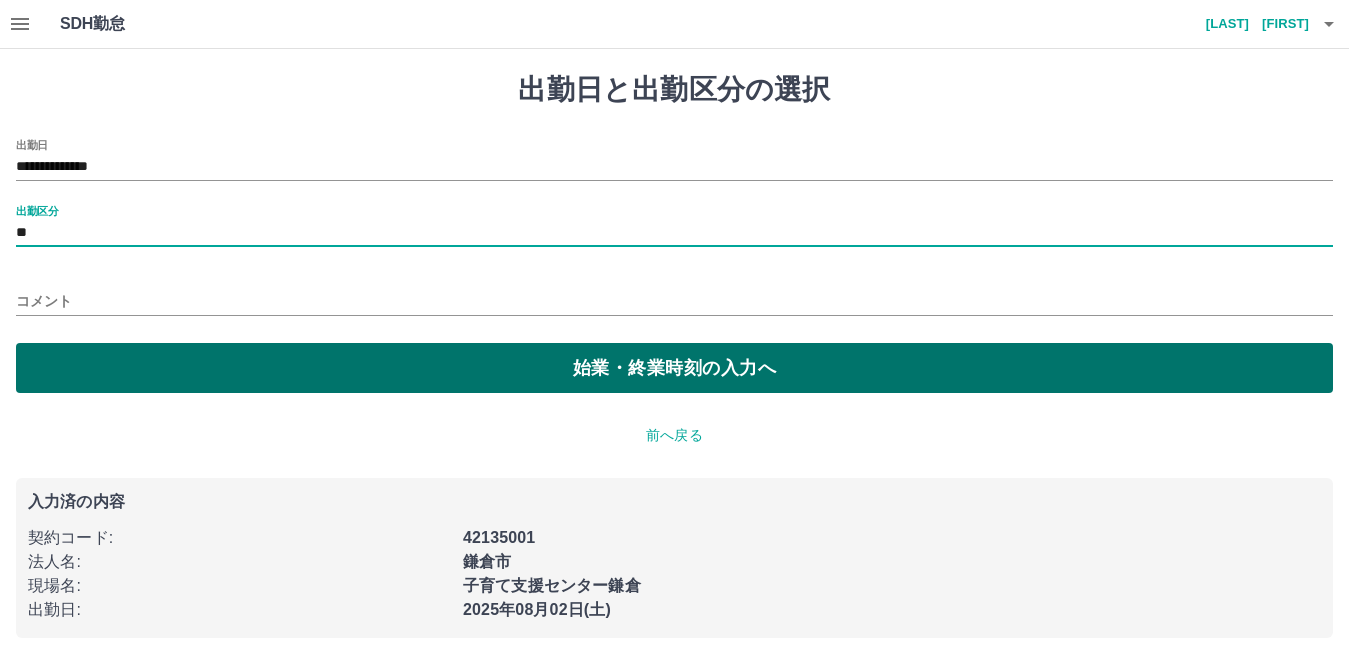 click on "始業・終業時刻の入力へ" at bounding box center [674, 368] 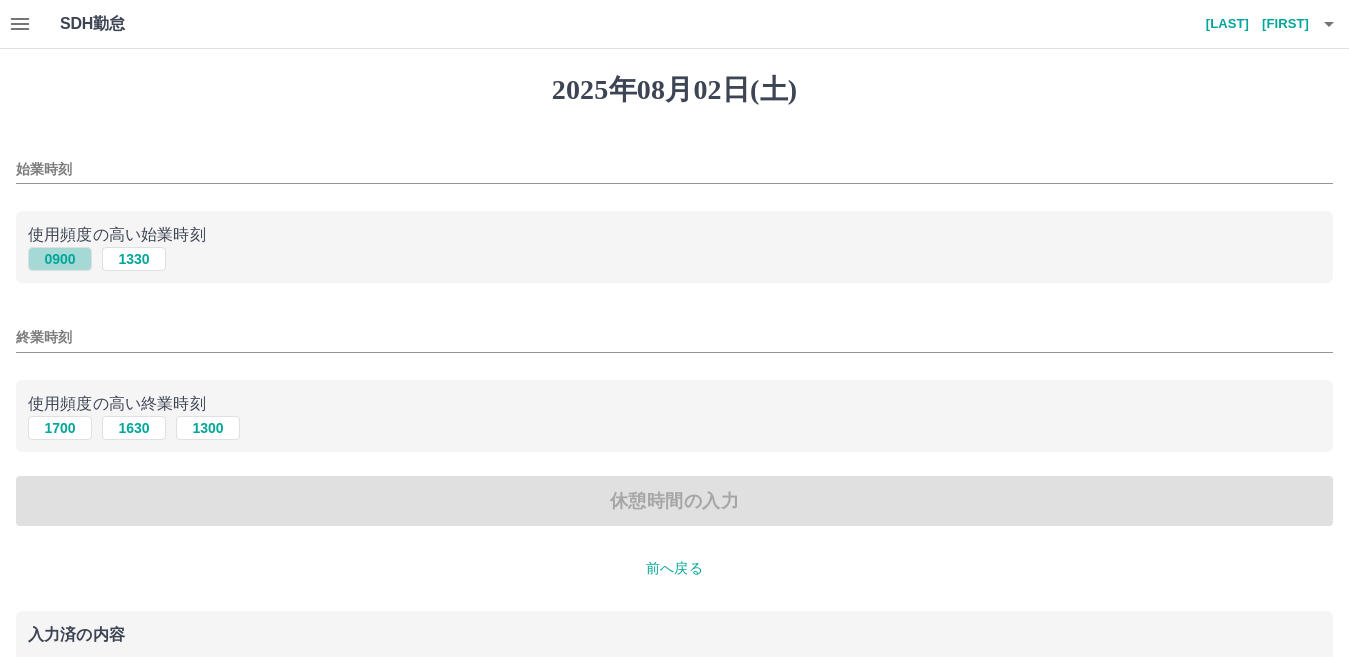 click on "0900" at bounding box center (60, 259) 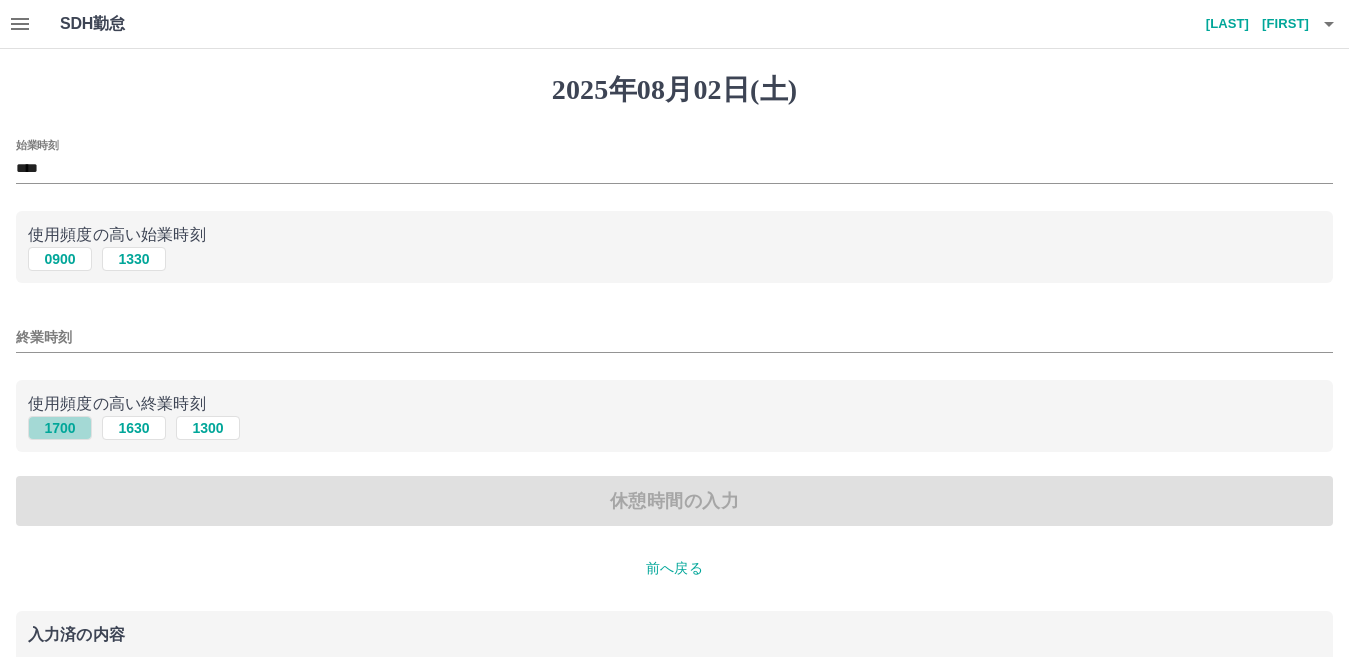 click on "1700" at bounding box center [60, 428] 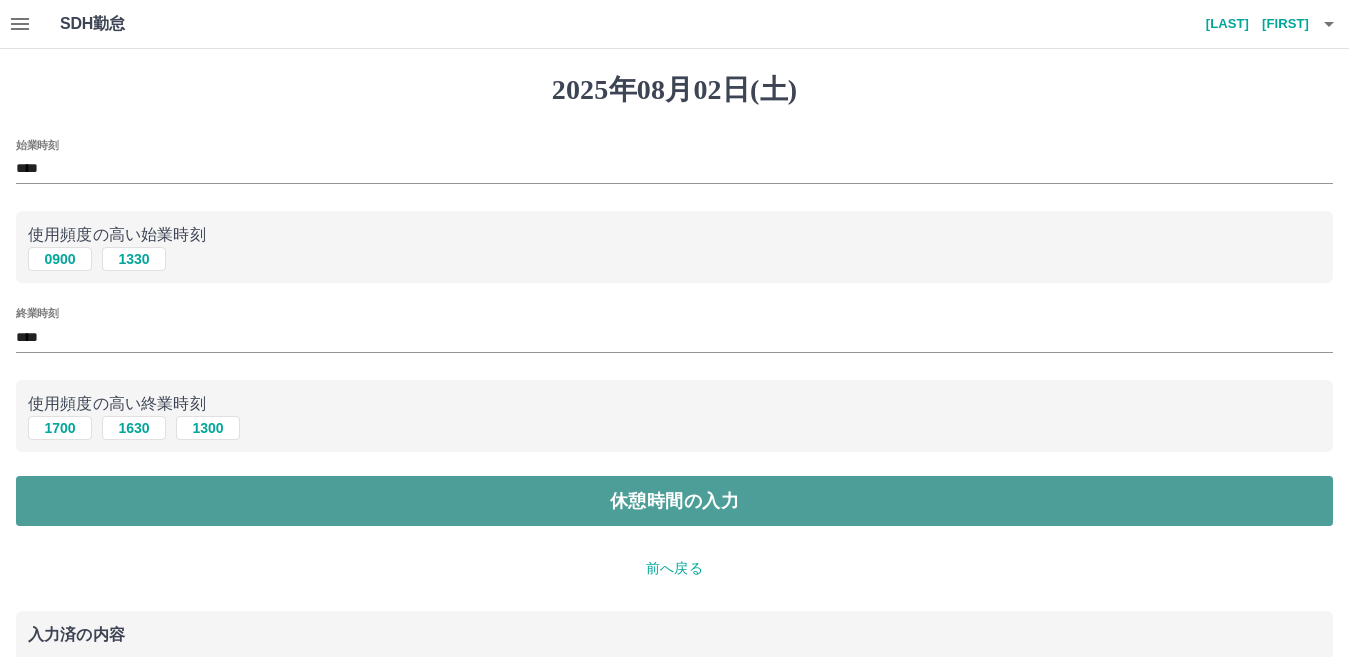 click on "休憩時間の入力" at bounding box center [674, 501] 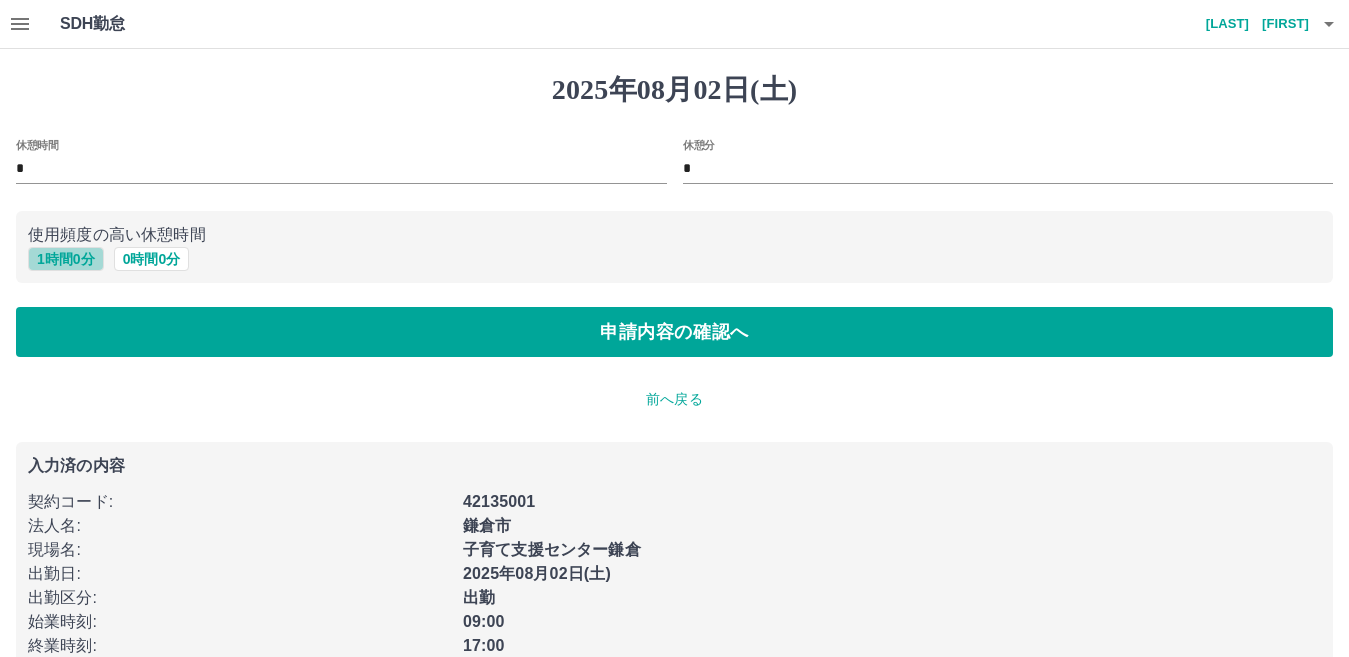click on "1 時間 0 分" at bounding box center (66, 259) 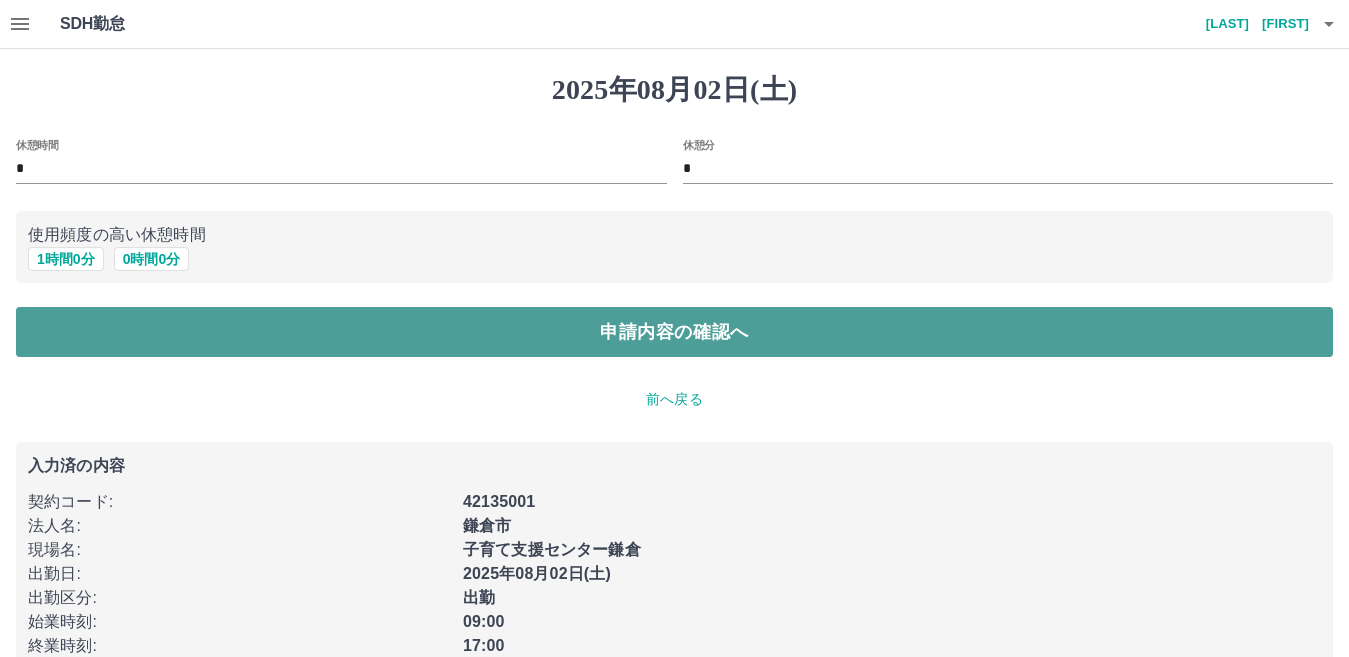 click on "申請内容の確認へ" at bounding box center [674, 332] 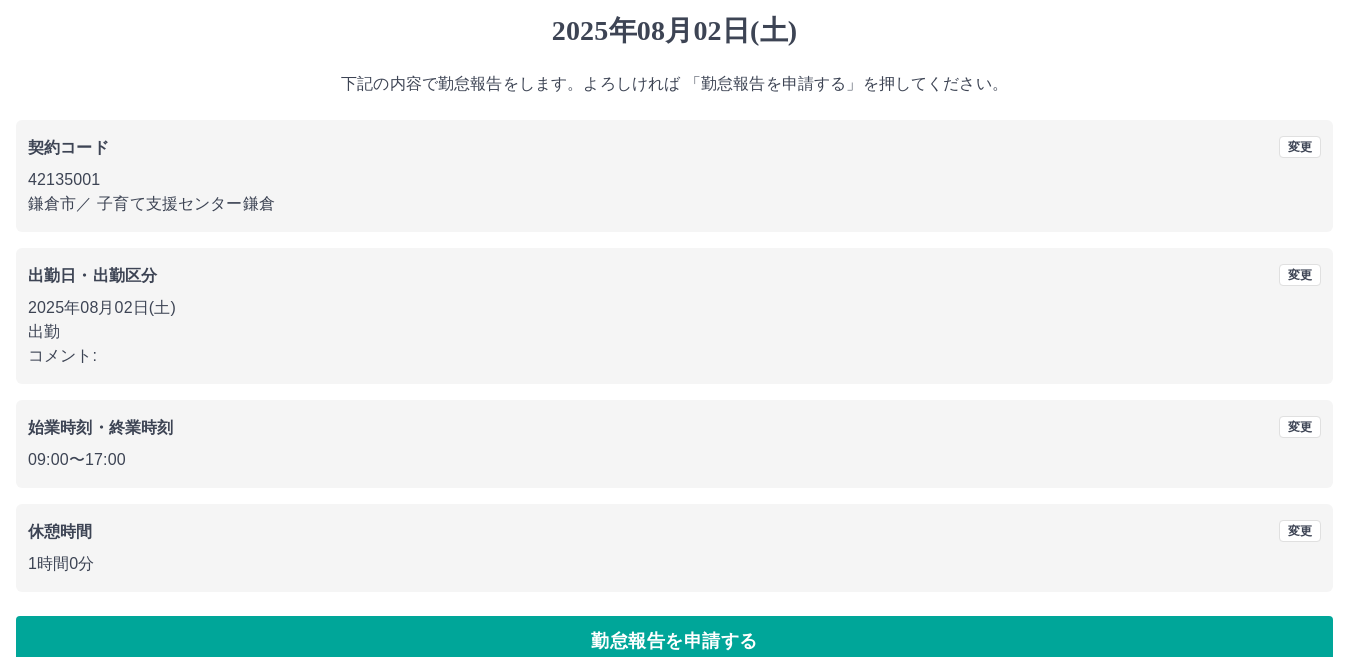 scroll, scrollTop: 92, scrollLeft: 0, axis: vertical 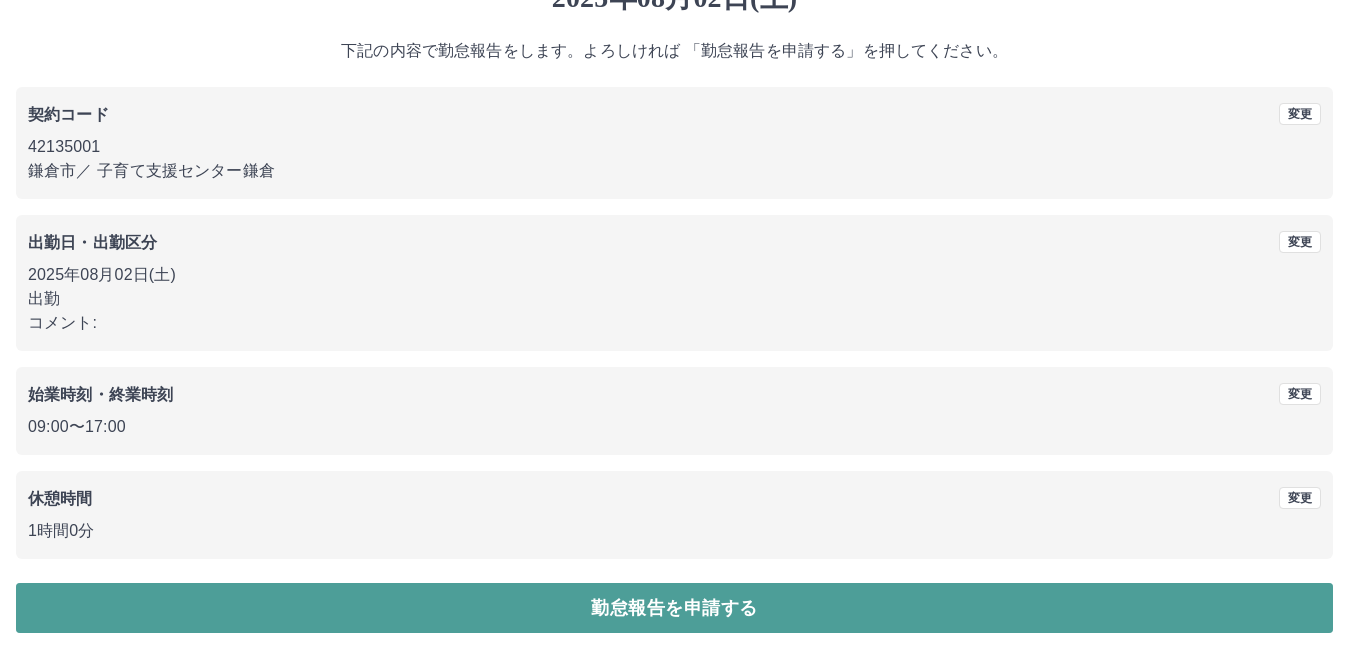 click on "勤怠報告を申請する" at bounding box center (674, 608) 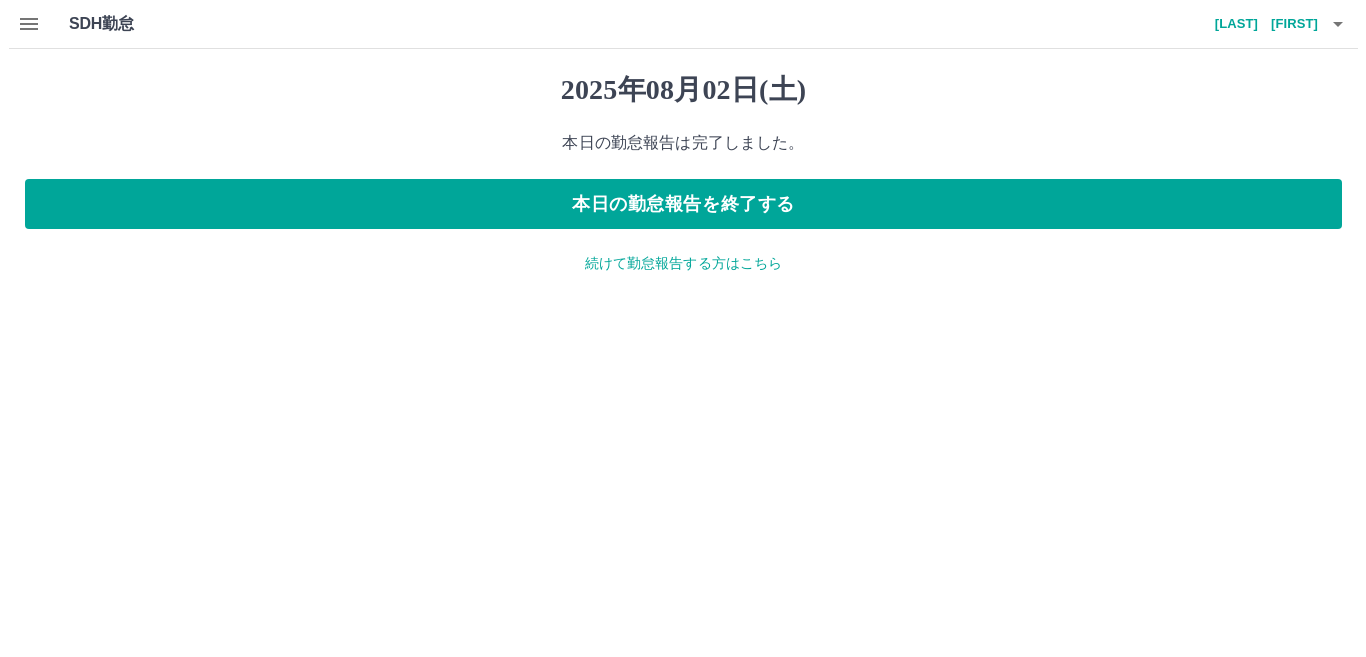 scroll, scrollTop: 0, scrollLeft: 0, axis: both 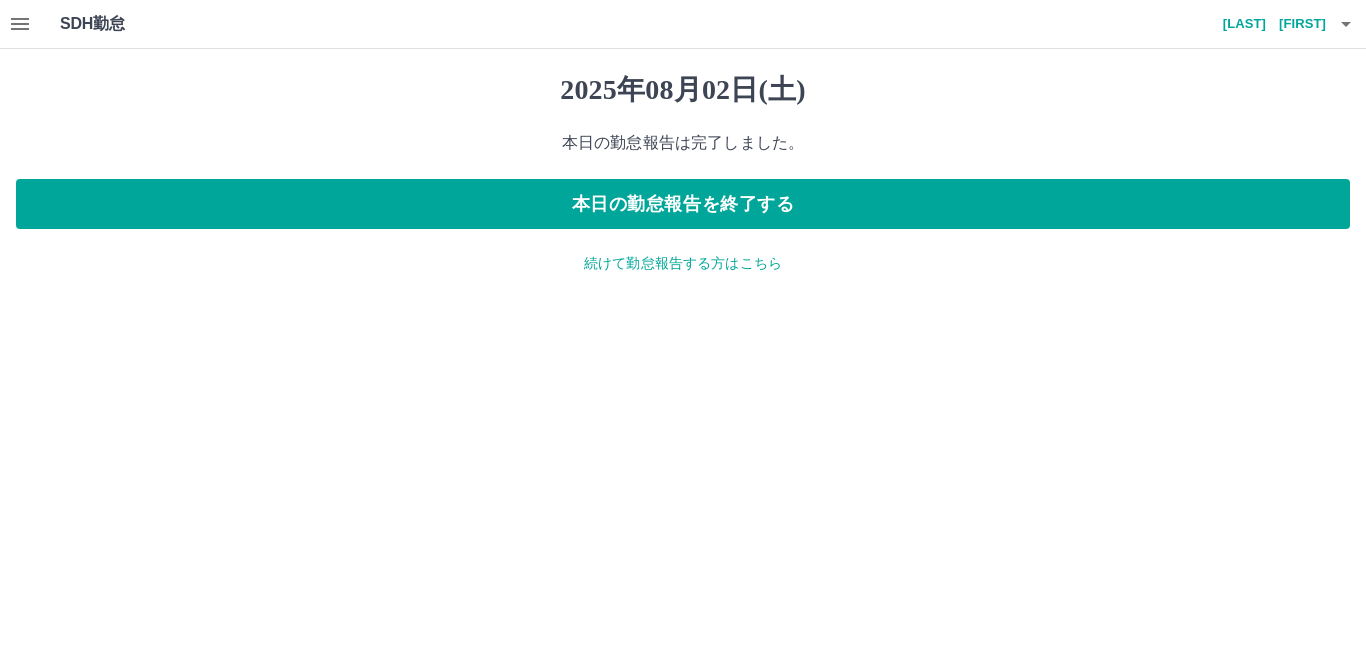 click on "続けて勤怠報告する方はこちら" at bounding box center [683, 263] 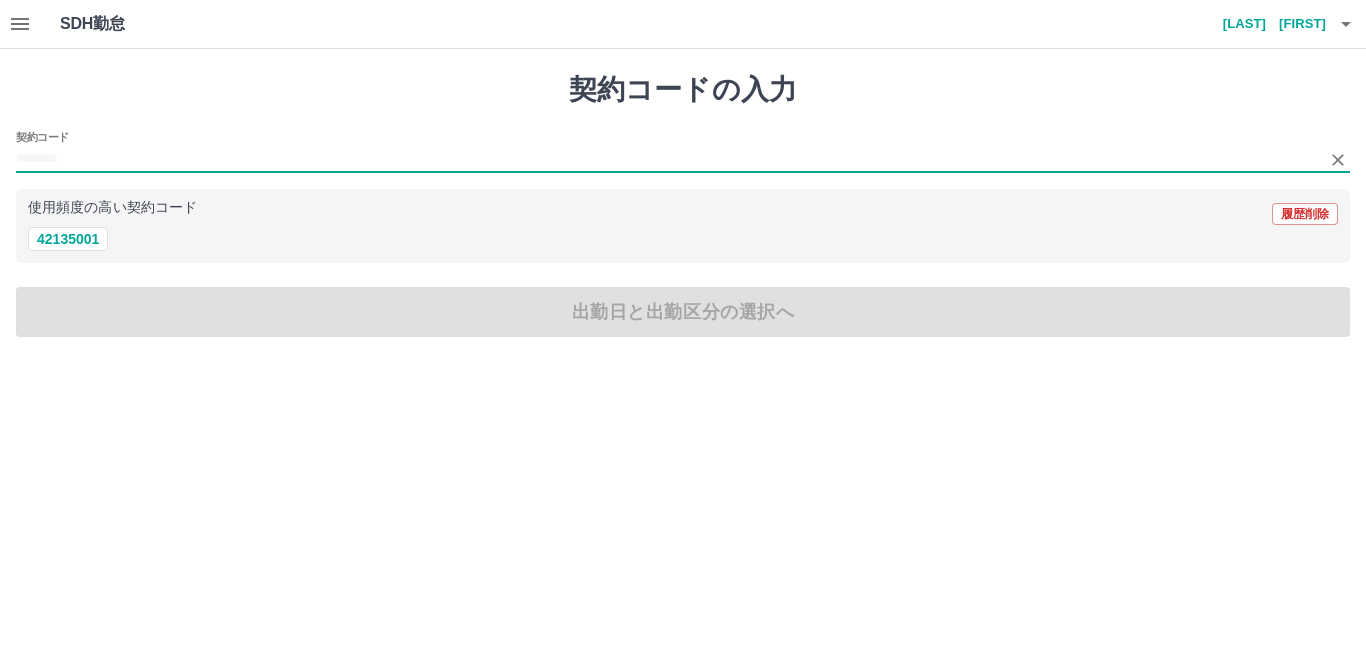 click on "契約コード" at bounding box center [668, 159] 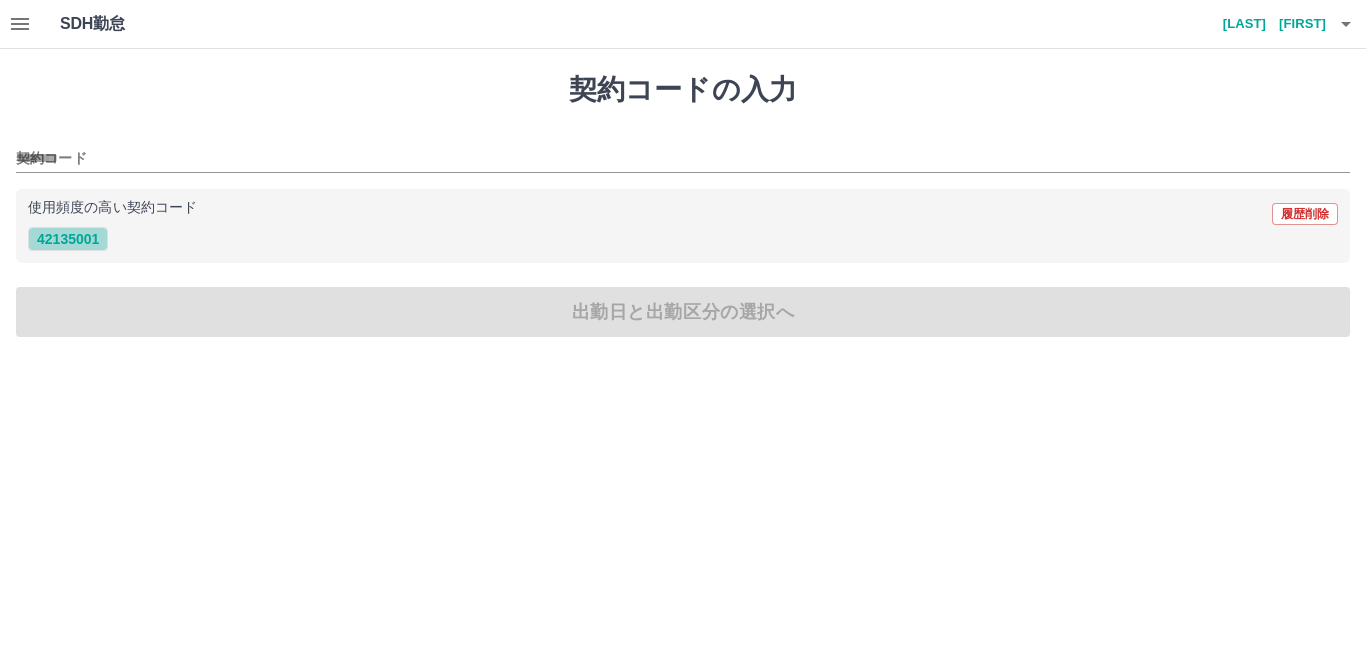 click on "42135001" at bounding box center (68, 239) 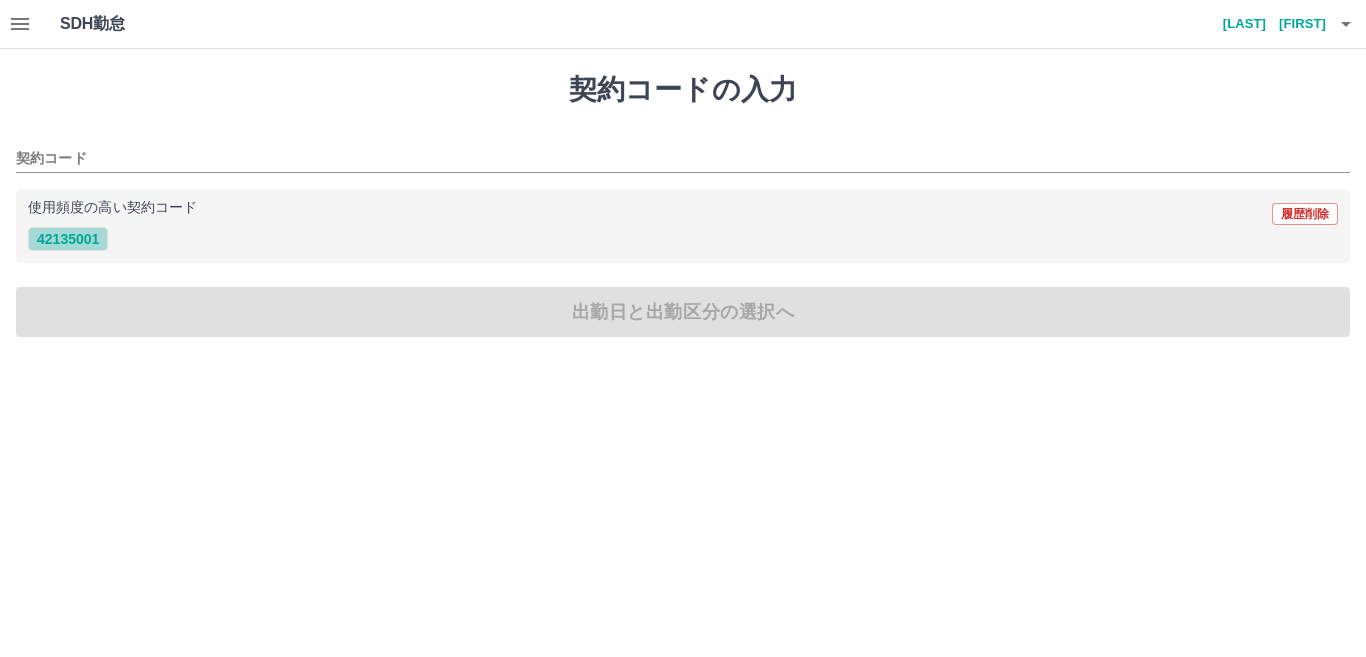type on "********" 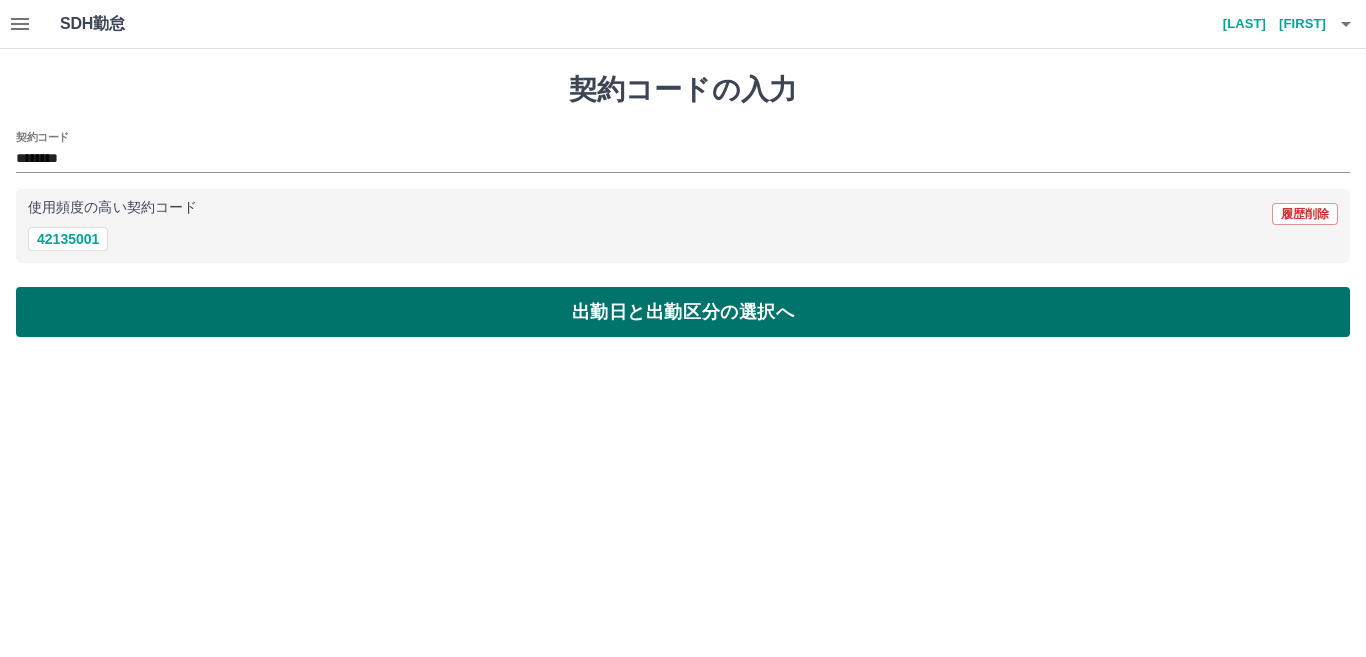 click on "出勤日と出勤区分の選択へ" at bounding box center [683, 312] 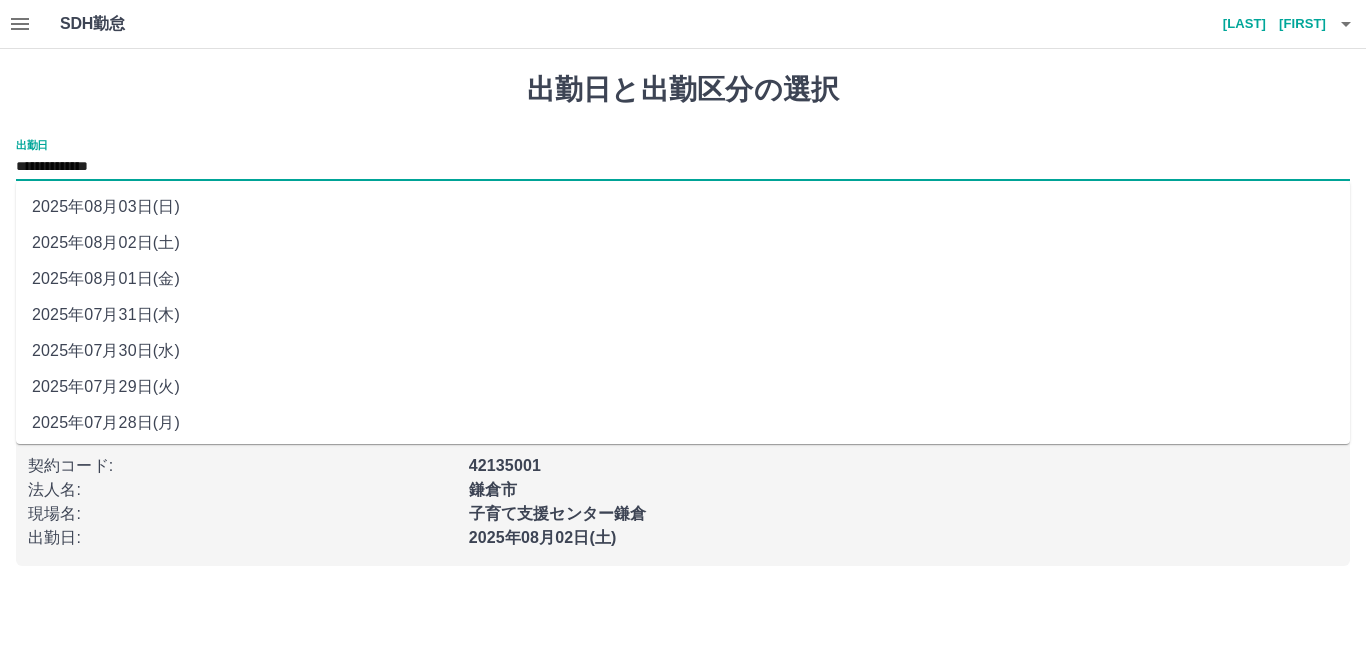 click on "**********" at bounding box center [683, 167] 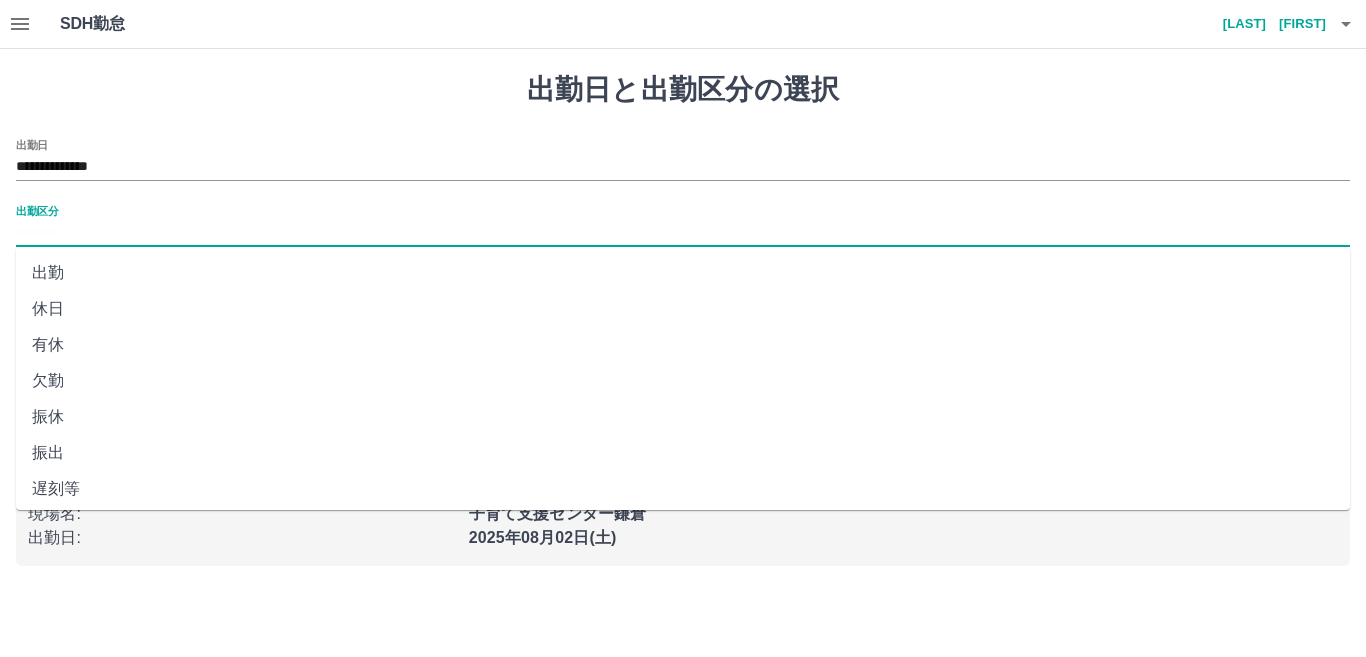 click on "出勤区分" at bounding box center (683, 233) 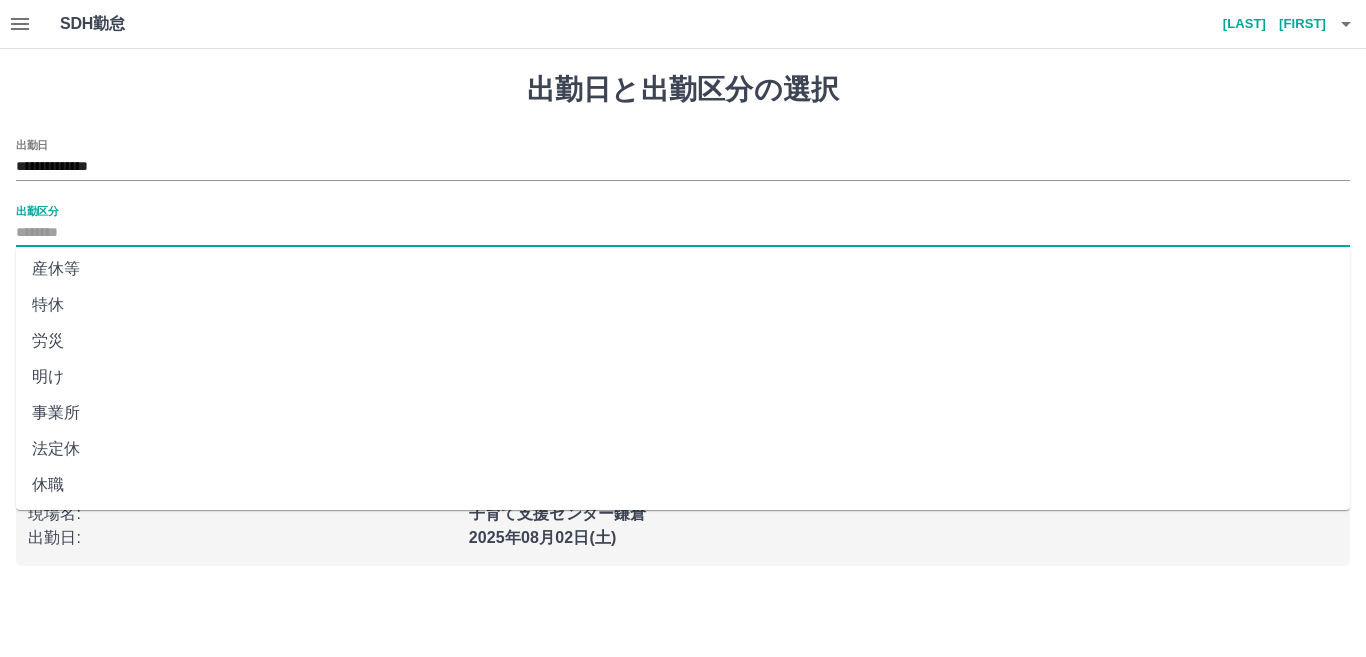 scroll, scrollTop: 401, scrollLeft: 0, axis: vertical 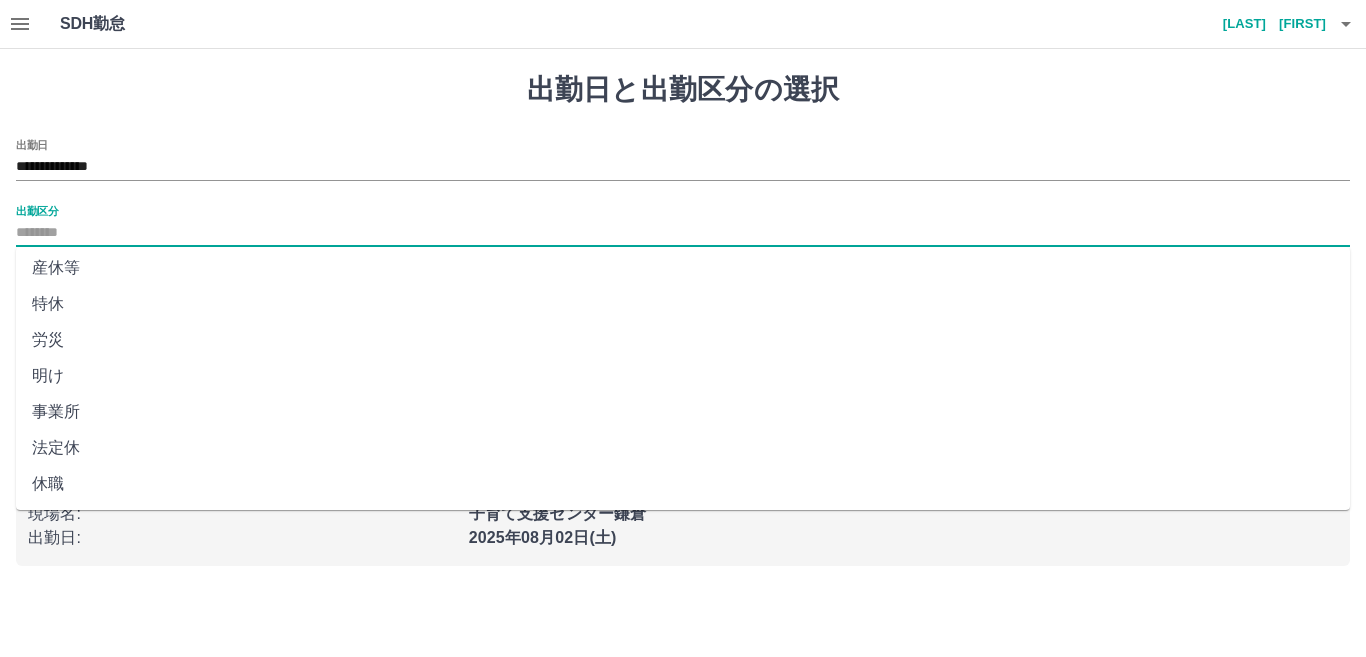 click on "法定休" at bounding box center (683, 448) 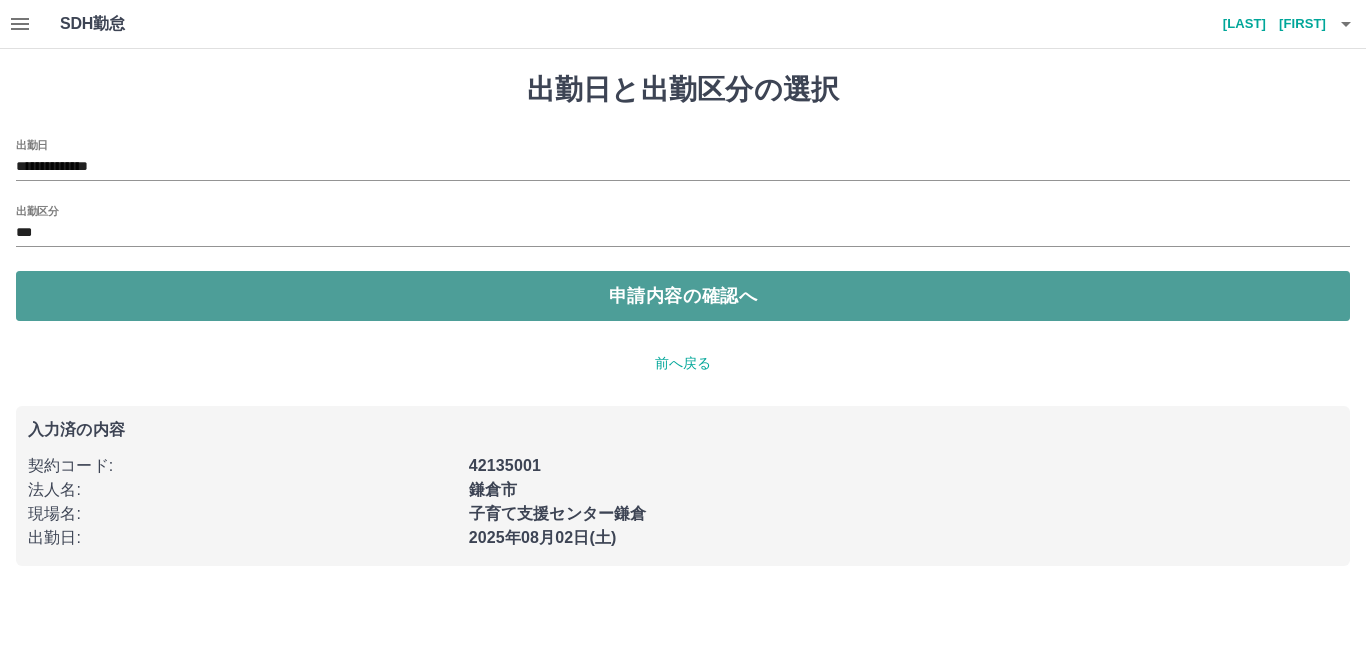 click on "申請内容の確認へ" at bounding box center (683, 296) 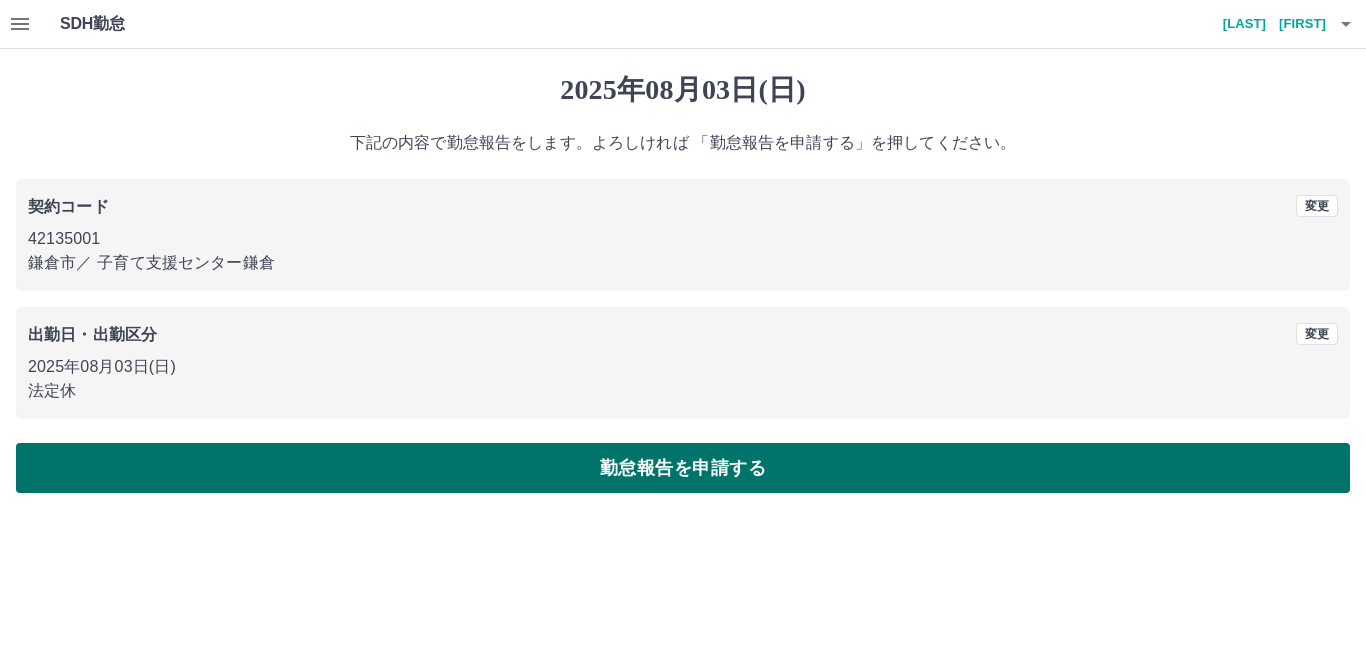 click on "勤怠報告を申請する" at bounding box center [683, 468] 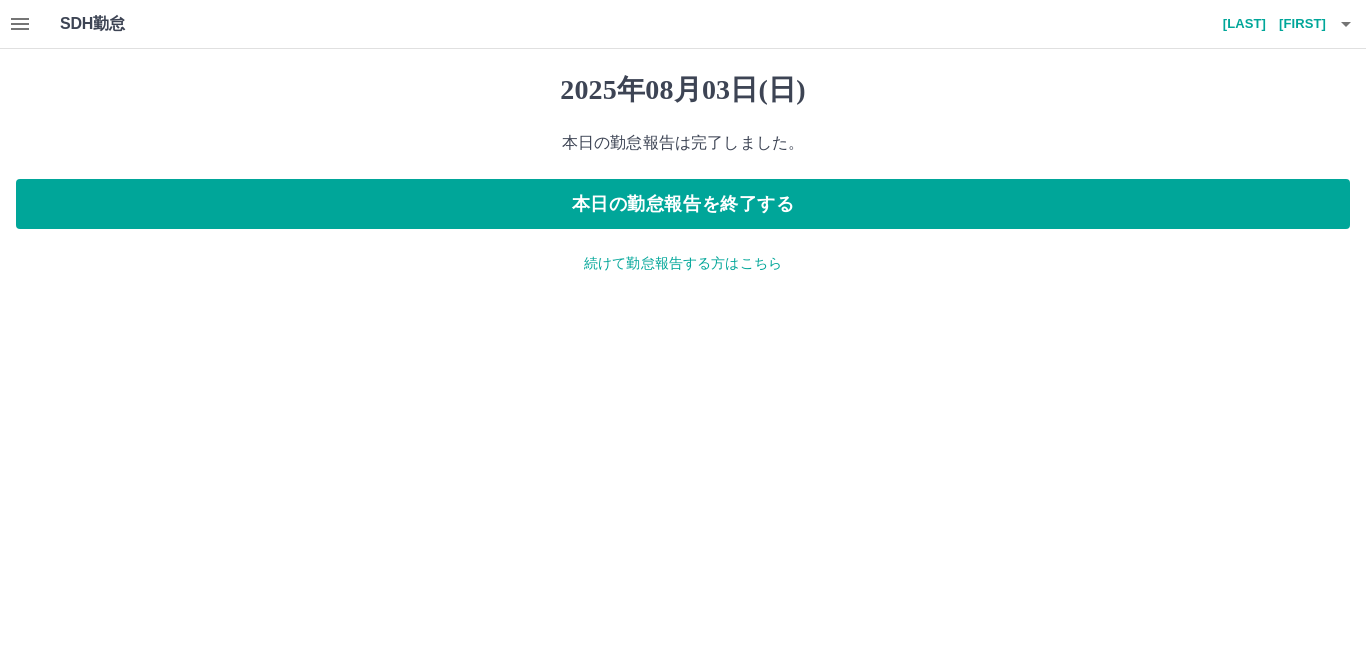 click on "続けて勤怠報告する方はこちら" at bounding box center (683, 263) 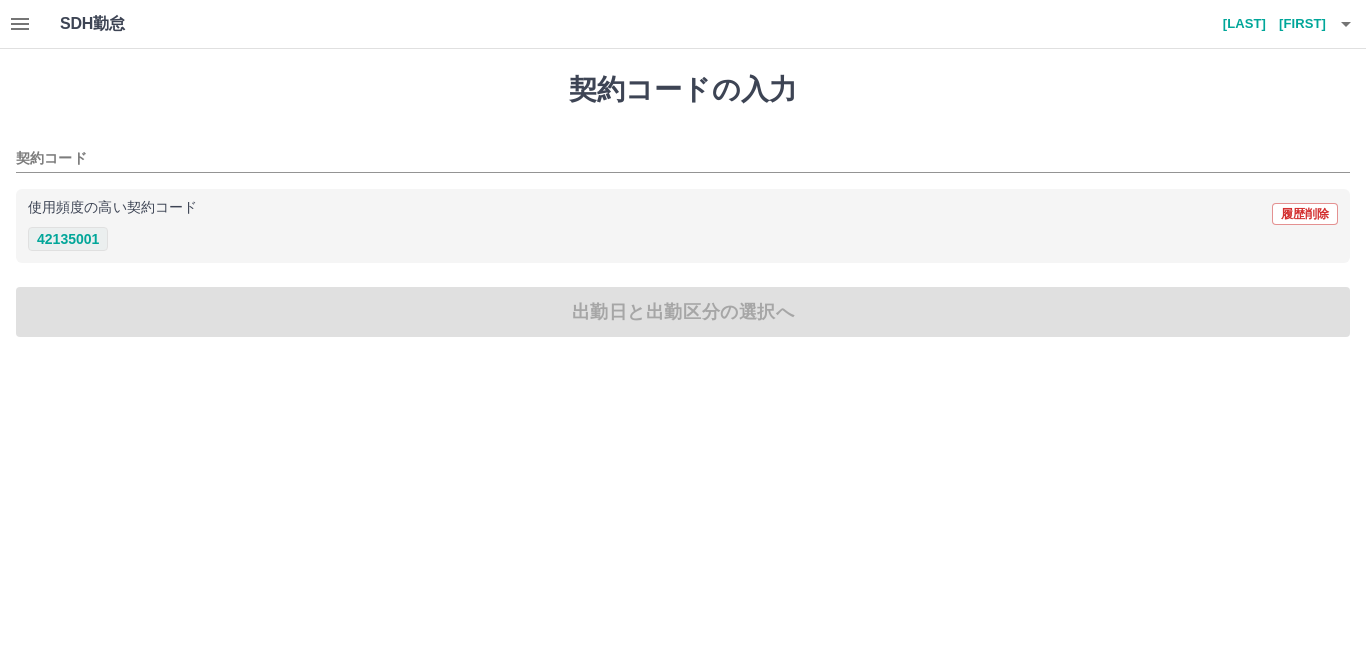click on "42135001" at bounding box center [68, 239] 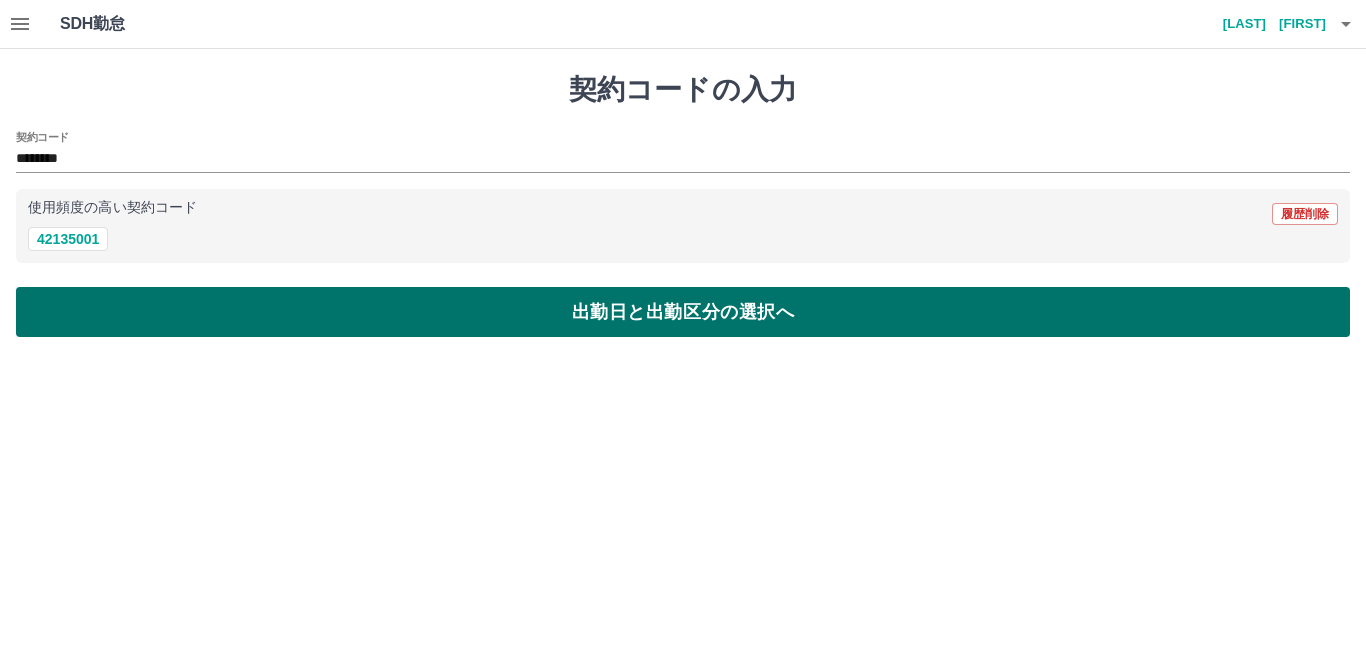 click on "出勤日と出勤区分の選択へ" at bounding box center [683, 312] 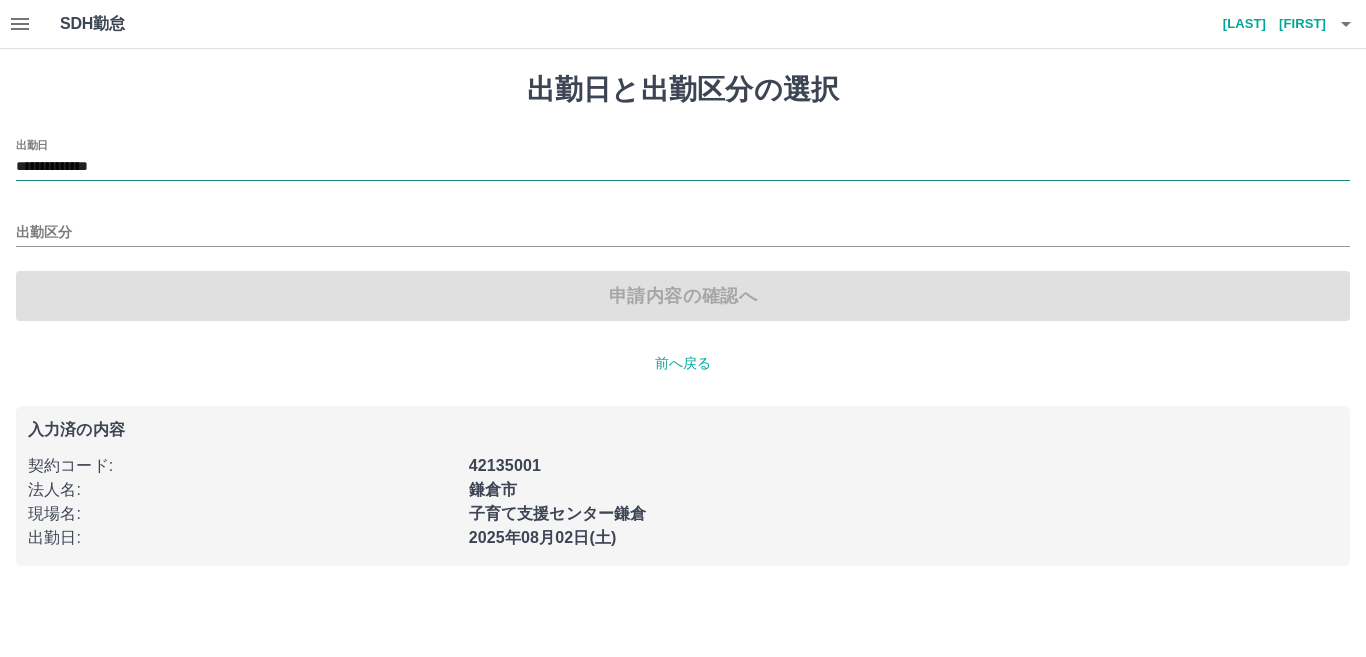 click on "**********" at bounding box center [683, 167] 